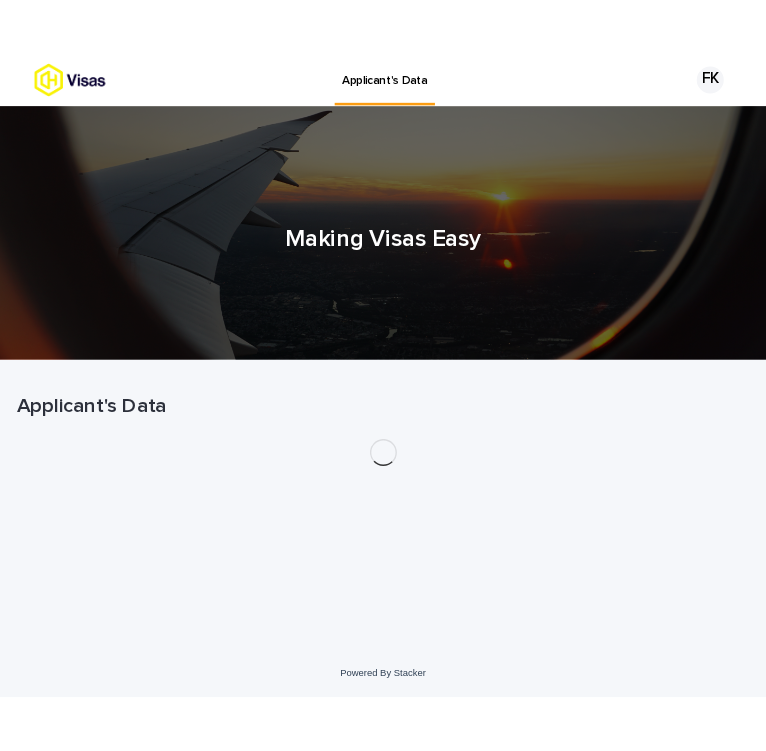 scroll, scrollTop: 0, scrollLeft: 0, axis: both 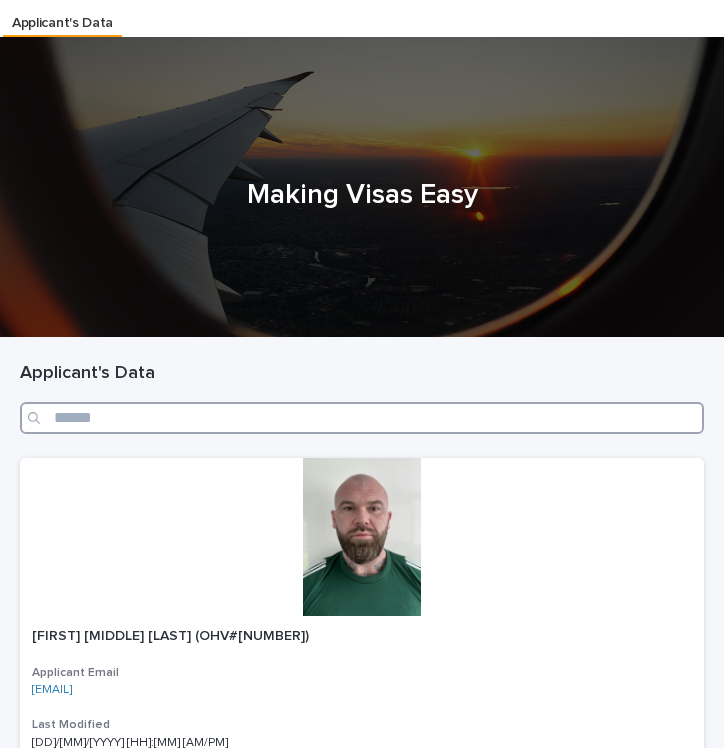click at bounding box center [362, 418] 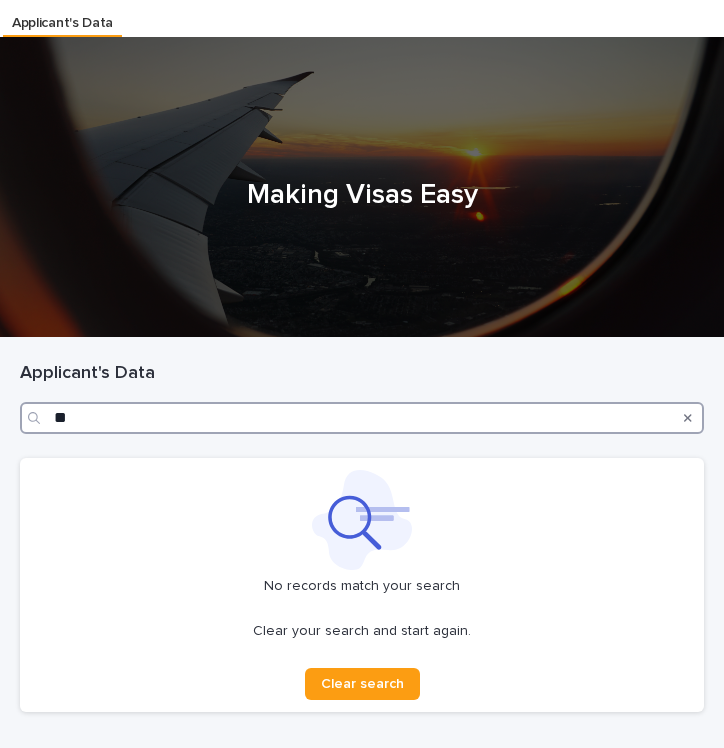 type on "*" 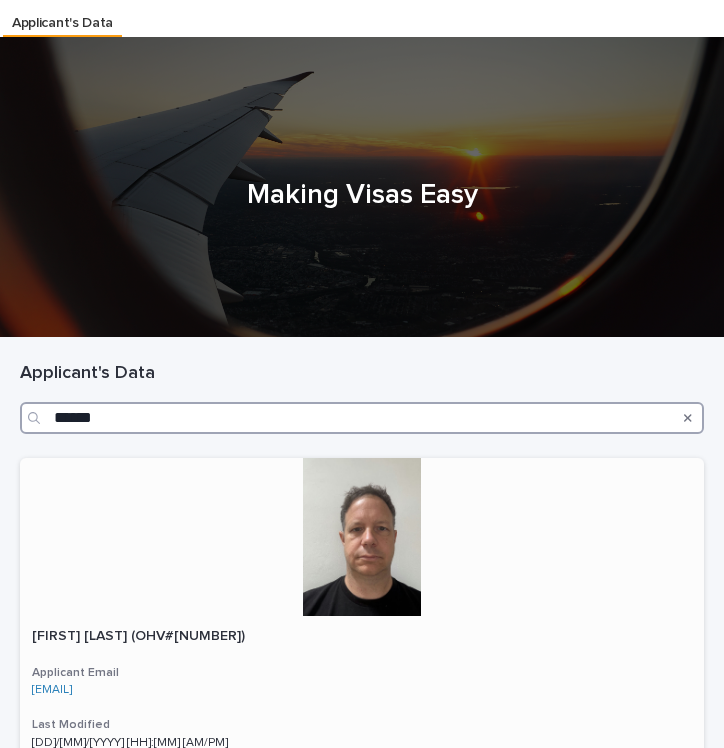 type on "******" 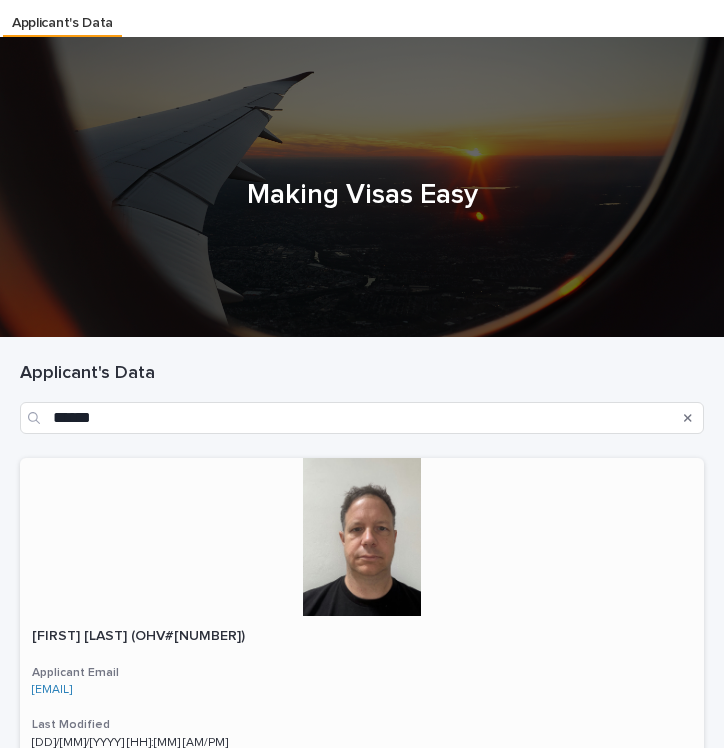 click at bounding box center (362, 537) 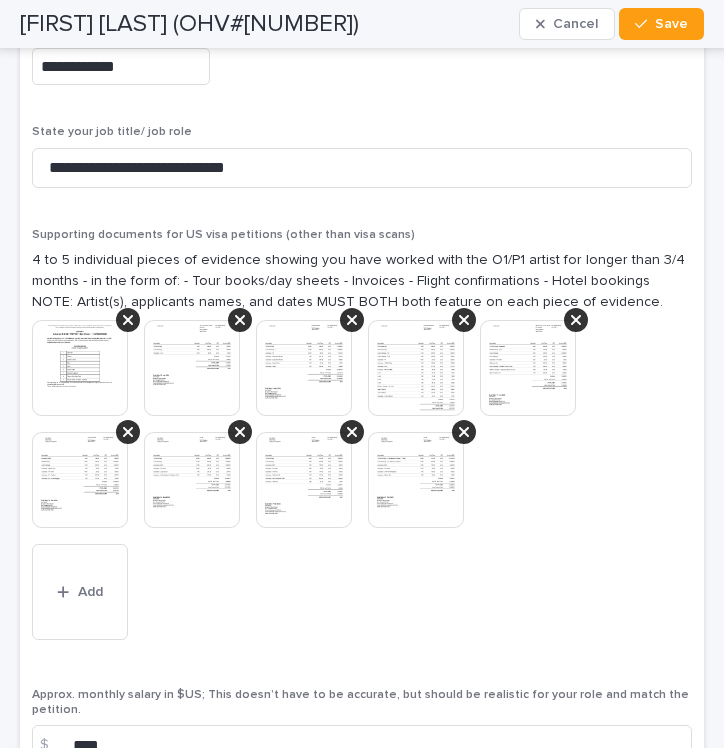 scroll, scrollTop: 5652, scrollLeft: 0, axis: vertical 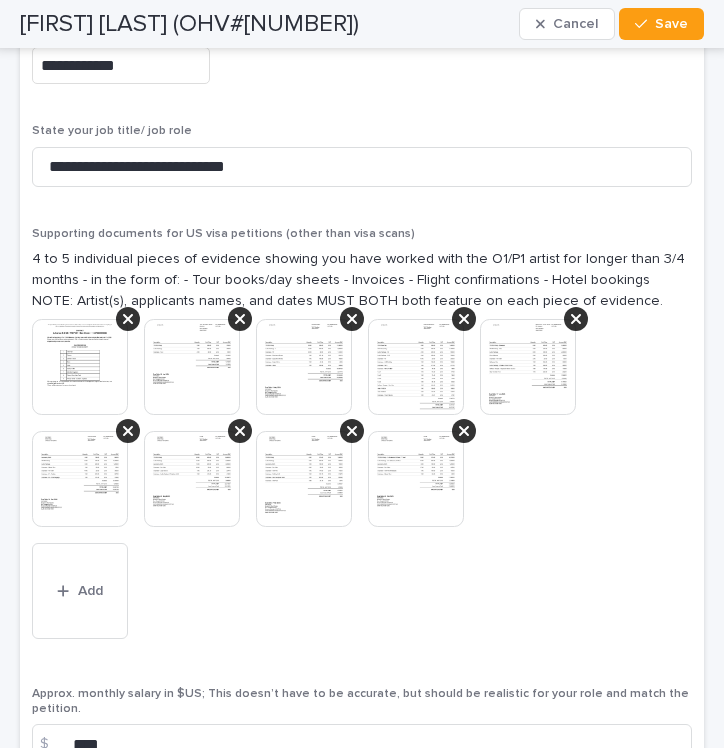 click at bounding box center (80, 367) 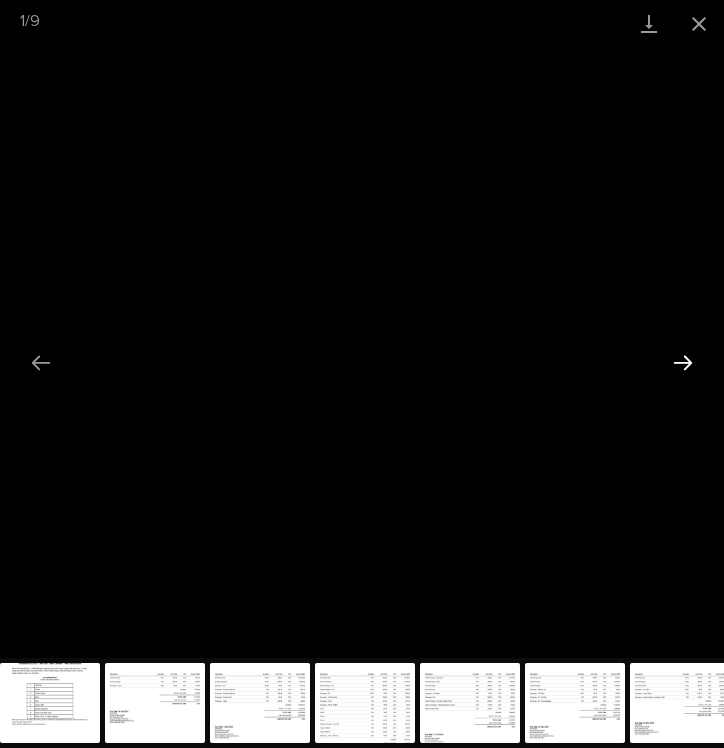 click at bounding box center [683, 362] 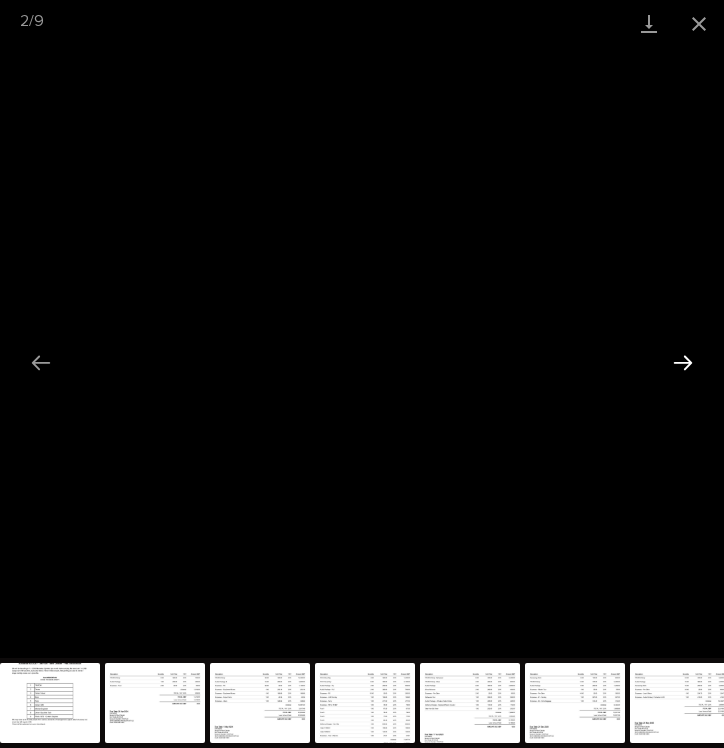 click at bounding box center [683, 362] 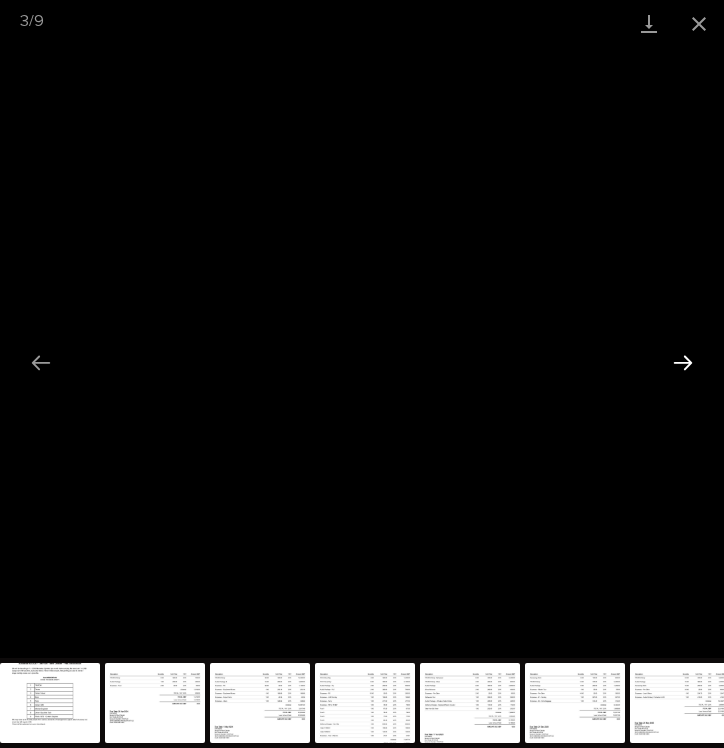 click at bounding box center (683, 362) 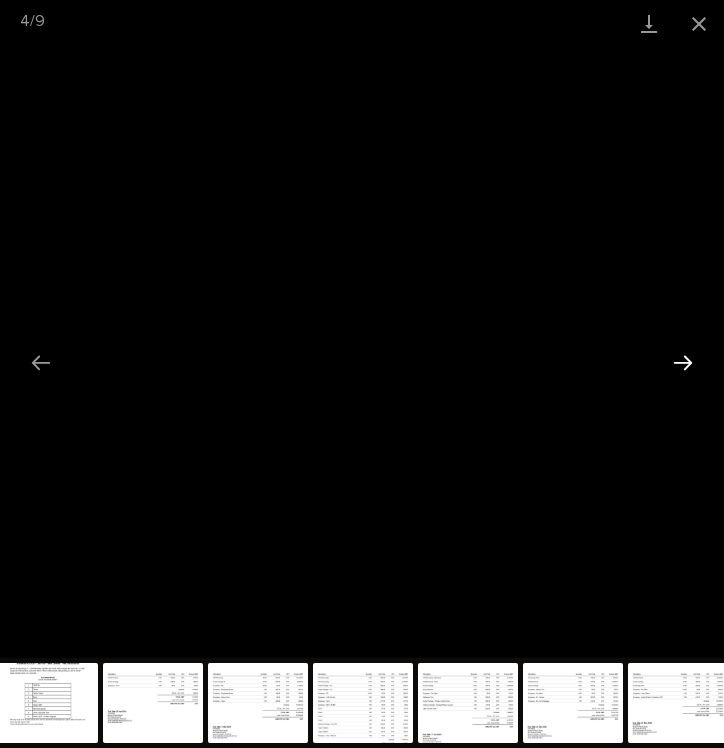 click at bounding box center (683, 362) 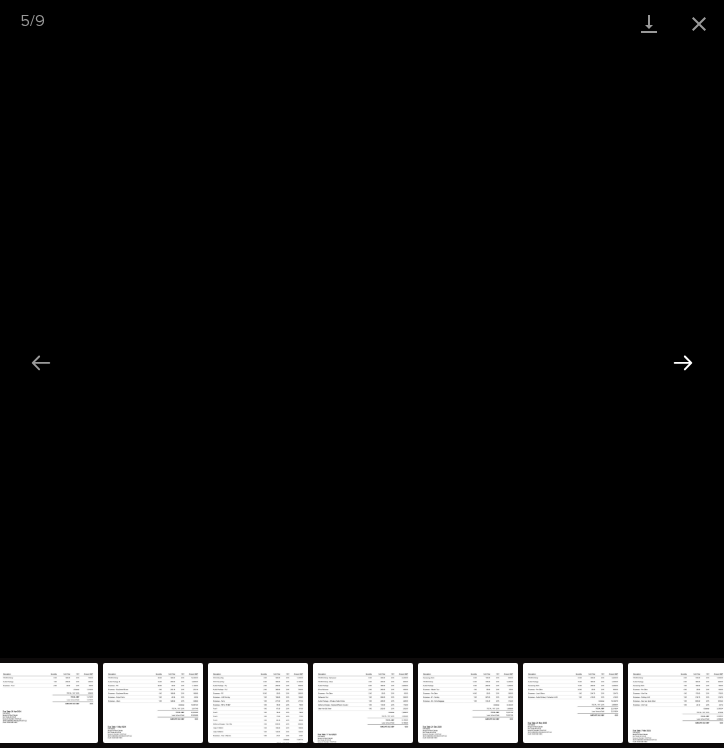 click at bounding box center [683, 362] 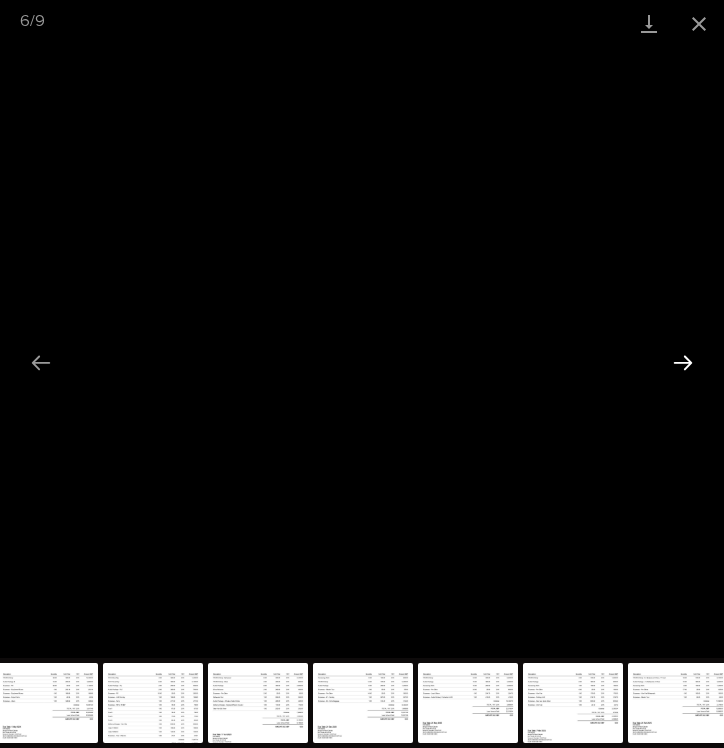 click at bounding box center [683, 362] 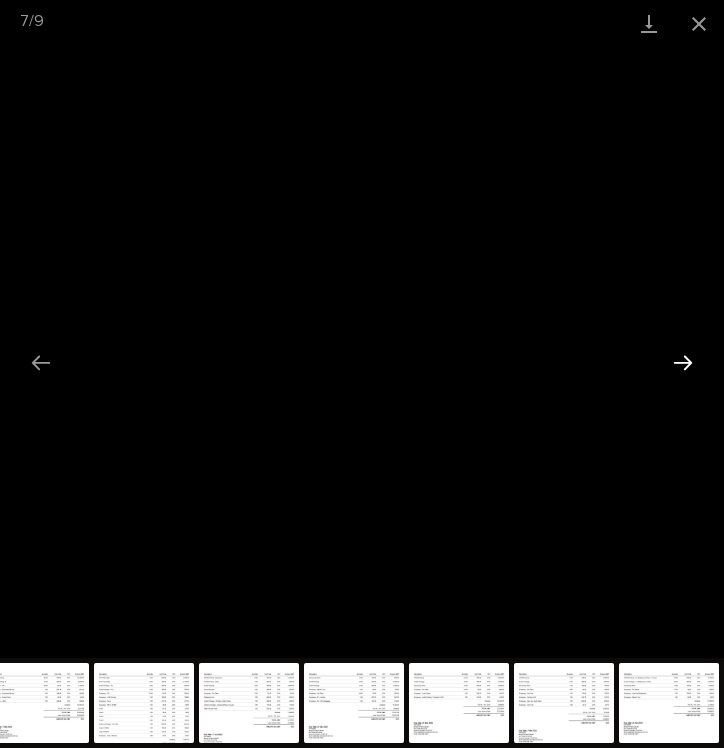 click at bounding box center (683, 362) 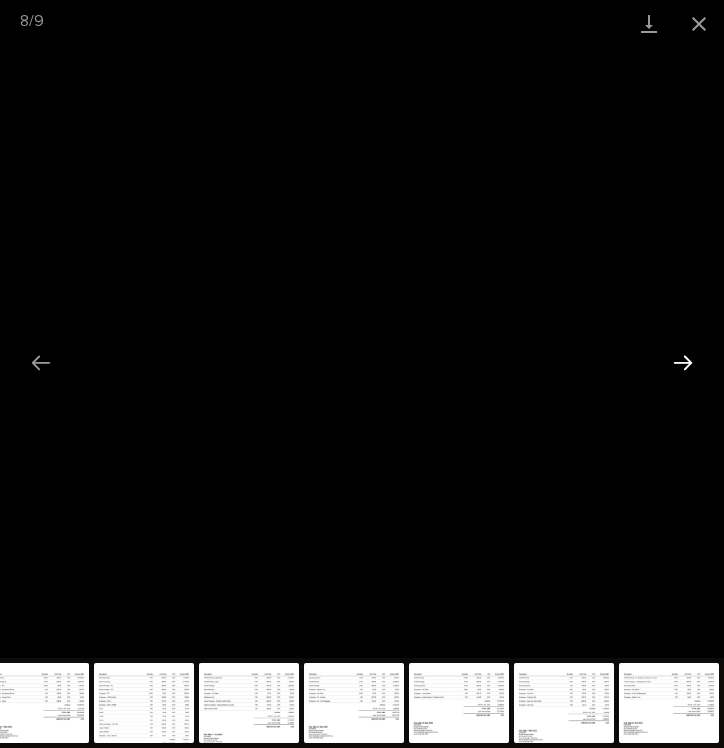 click at bounding box center [683, 362] 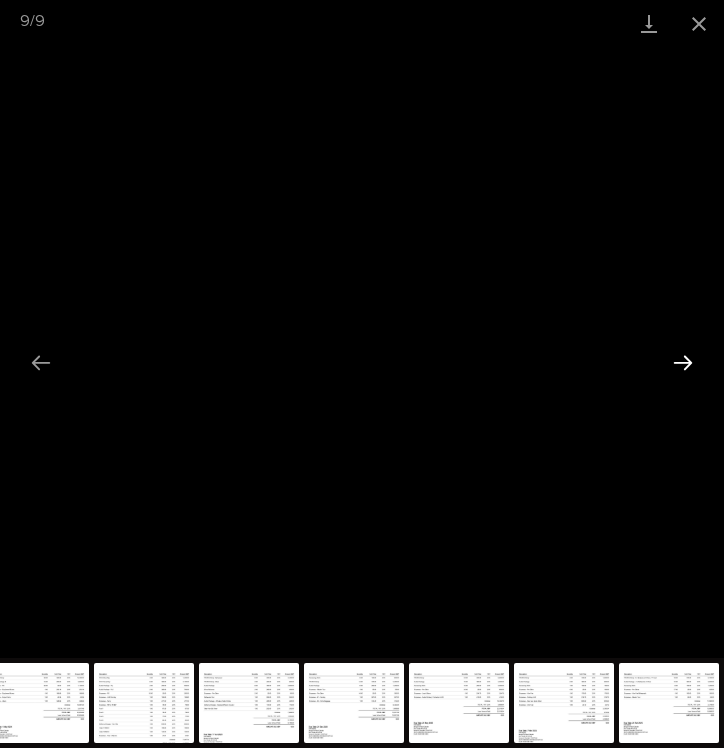 click at bounding box center (683, 362) 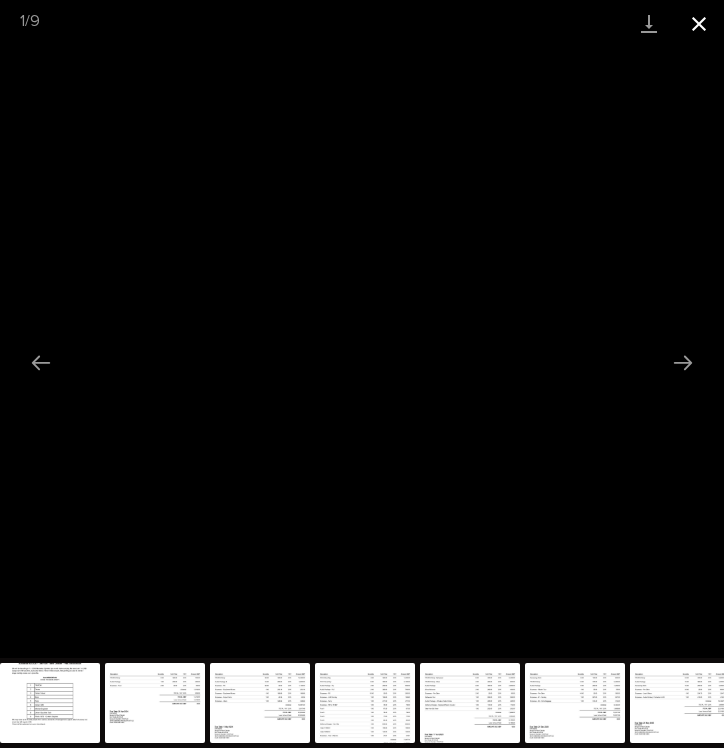 click at bounding box center (699, 23) 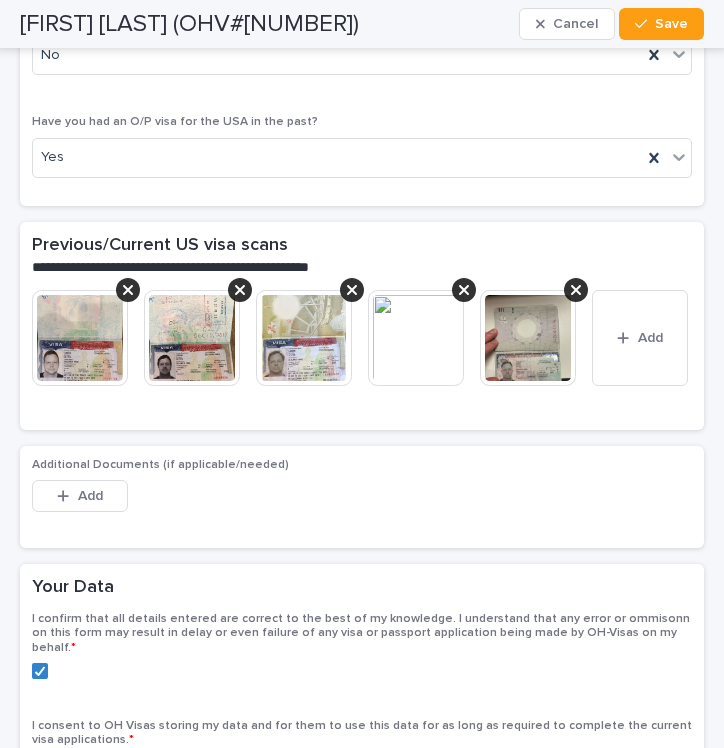 scroll, scrollTop: 6647, scrollLeft: 0, axis: vertical 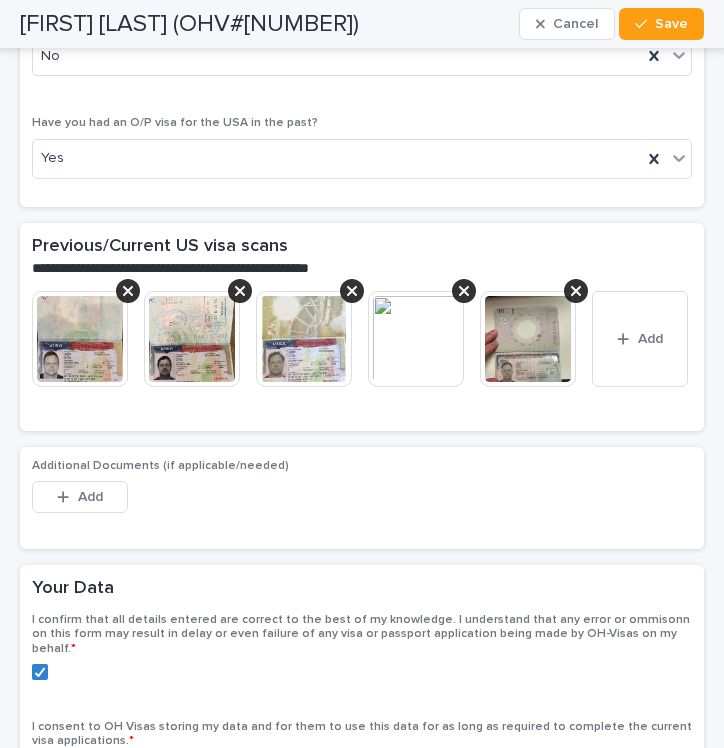 click at bounding box center [80, 339] 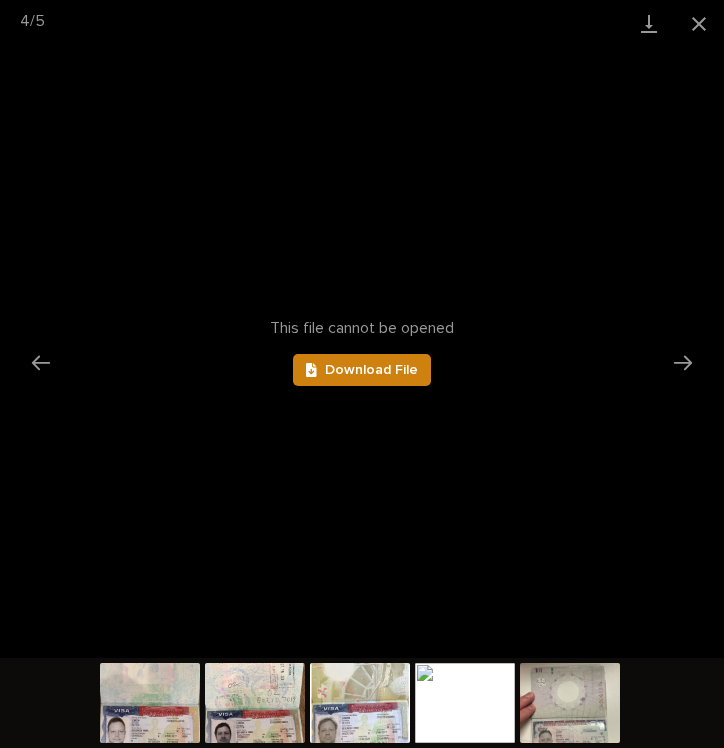 click on "Download File" at bounding box center [371, 370] 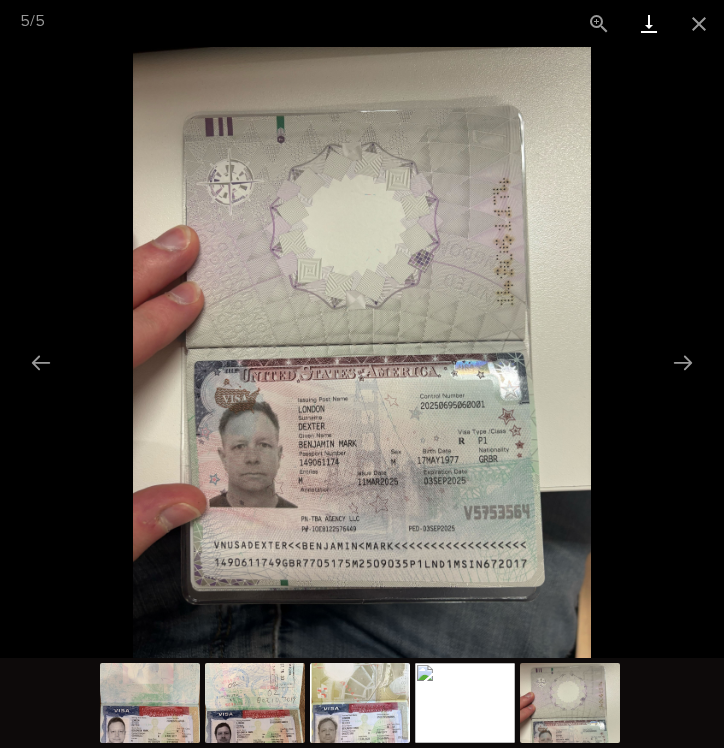 click at bounding box center (649, 23) 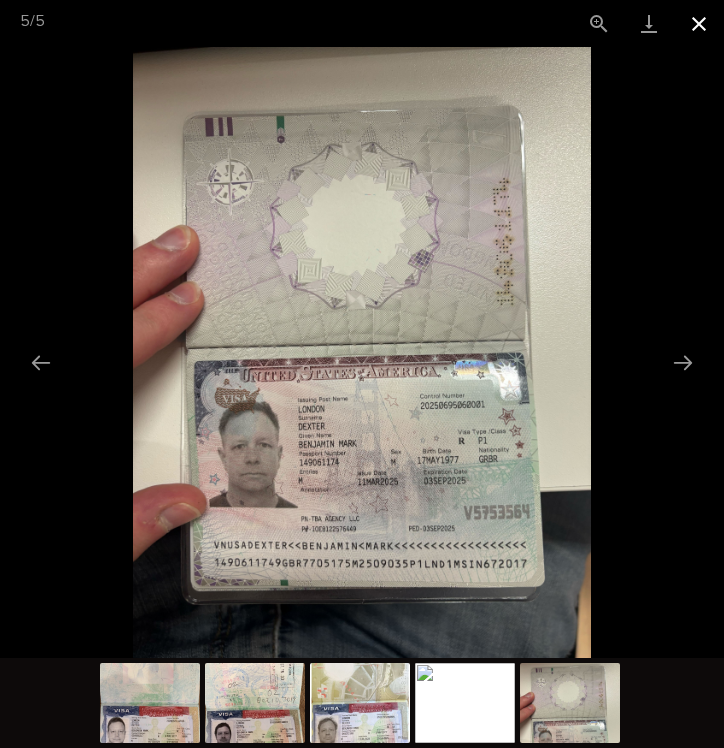 click at bounding box center [699, 23] 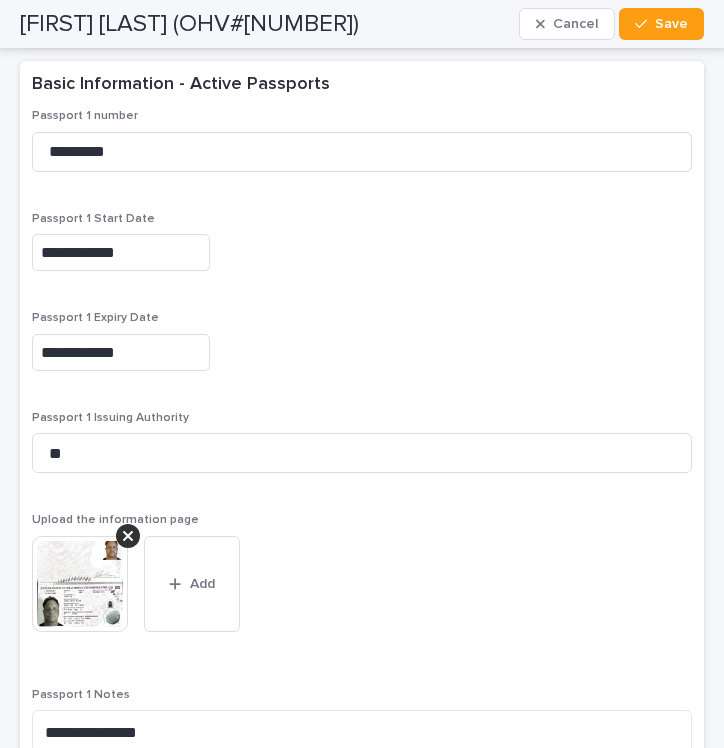 scroll, scrollTop: 2628, scrollLeft: 0, axis: vertical 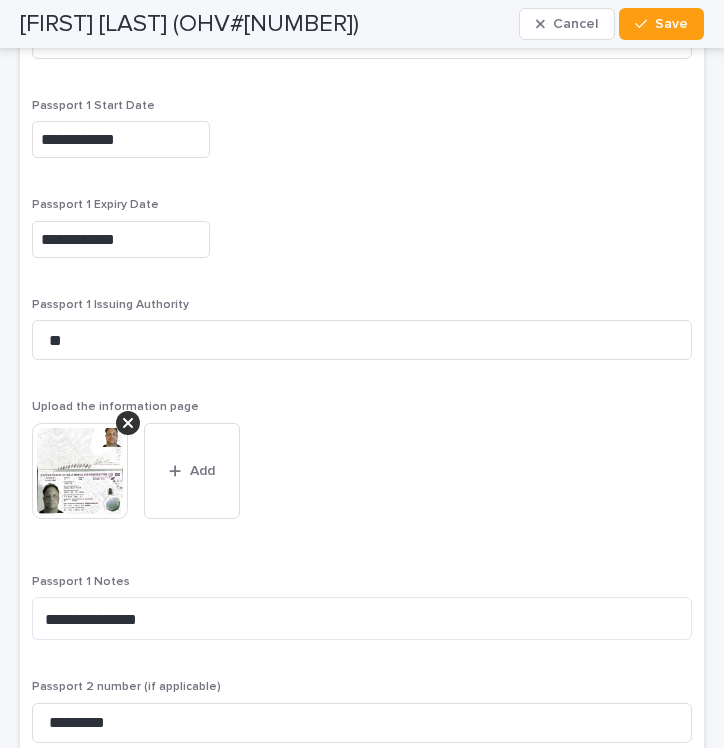 click at bounding box center [80, 471] 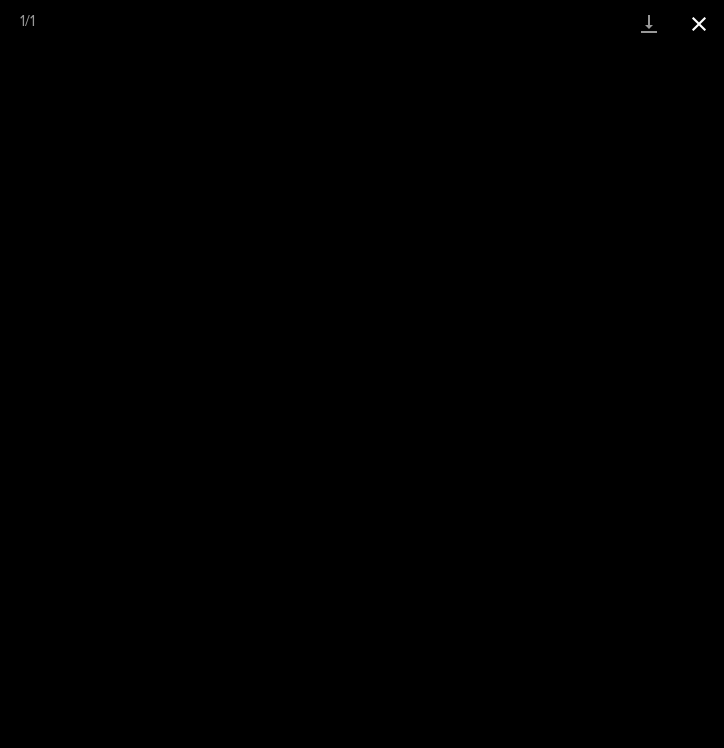 click at bounding box center (699, 23) 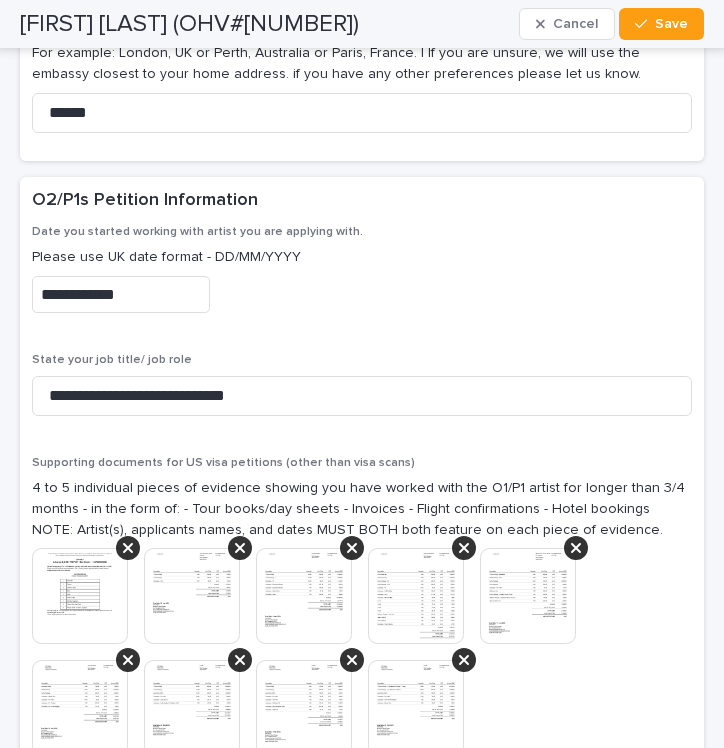 scroll, scrollTop: 5438, scrollLeft: 0, axis: vertical 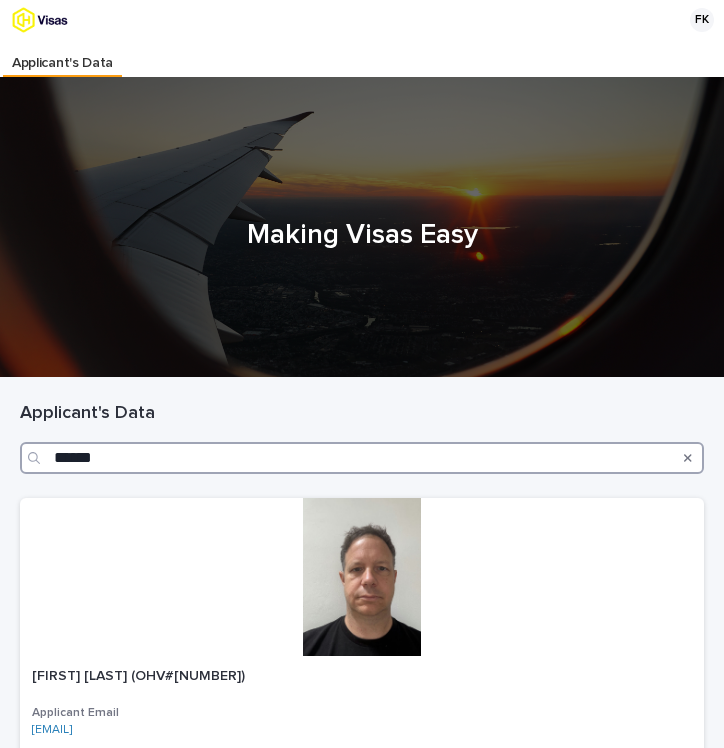 click on "******" at bounding box center (362, 458) 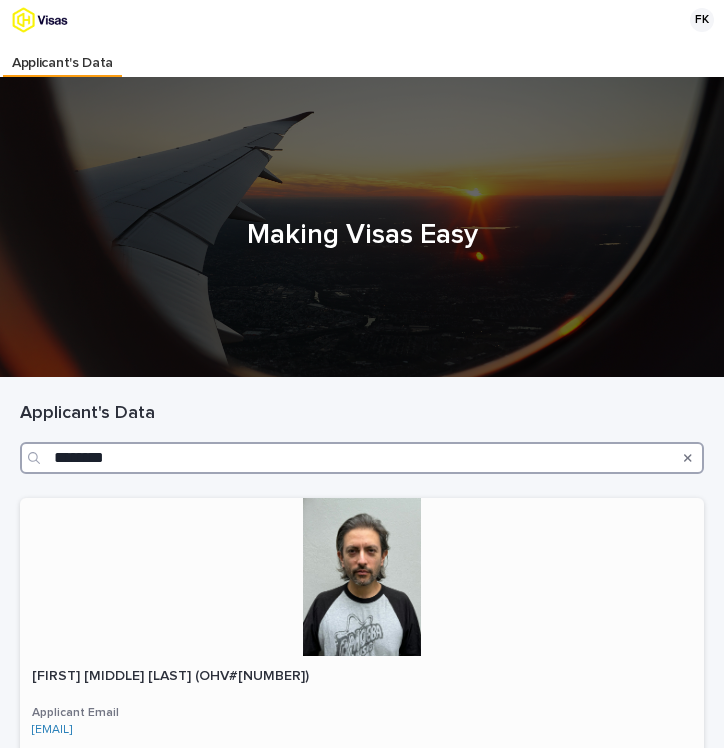 type on "********" 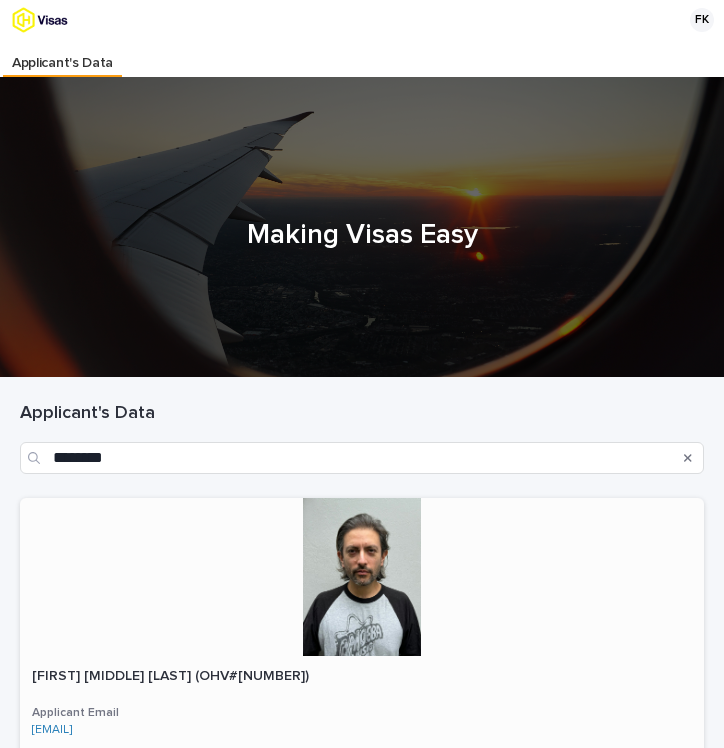 click at bounding box center [362, 577] 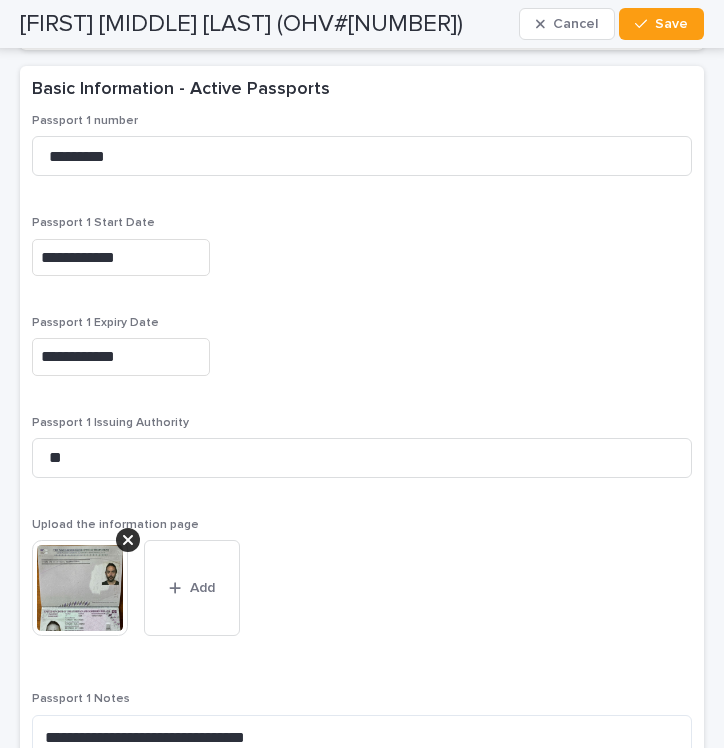 scroll, scrollTop: 2565, scrollLeft: 0, axis: vertical 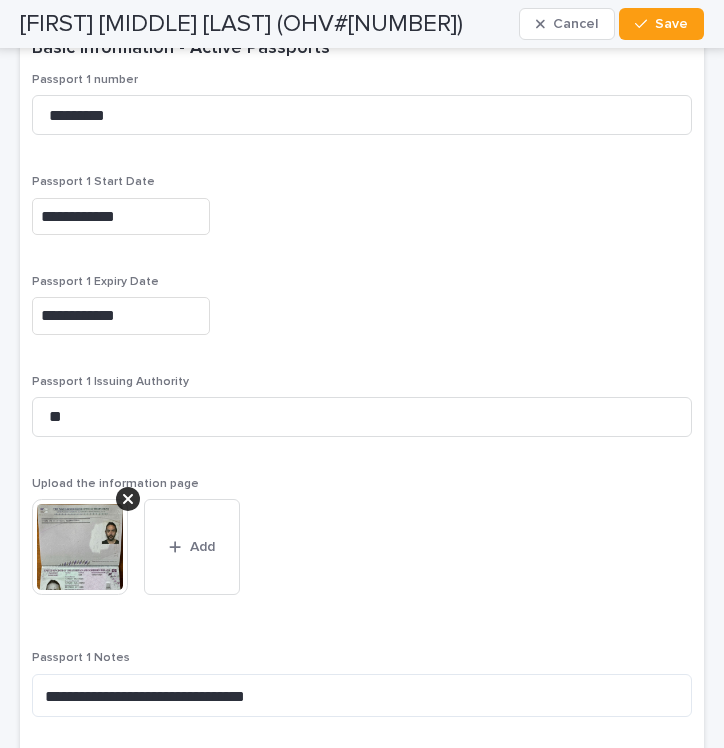 click at bounding box center [80, 547] 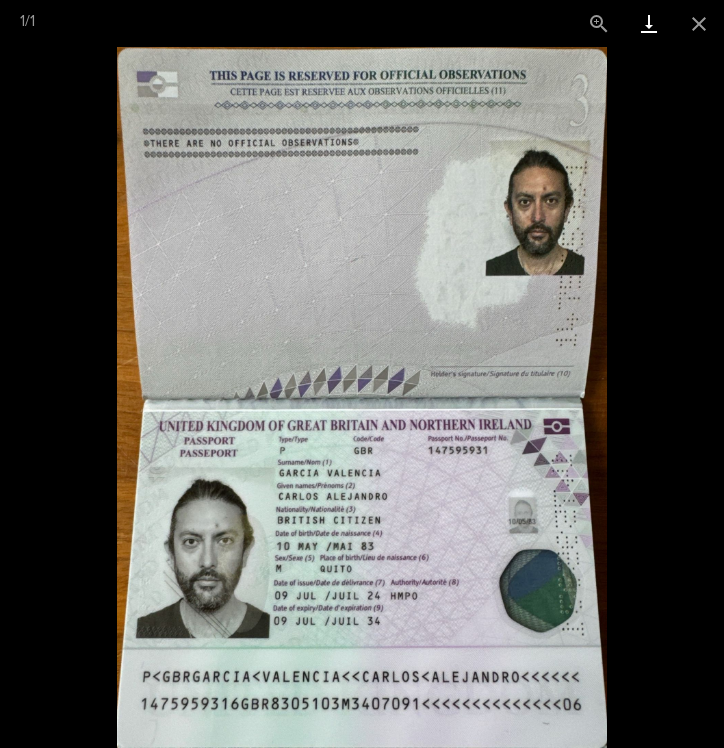 click at bounding box center [649, 23] 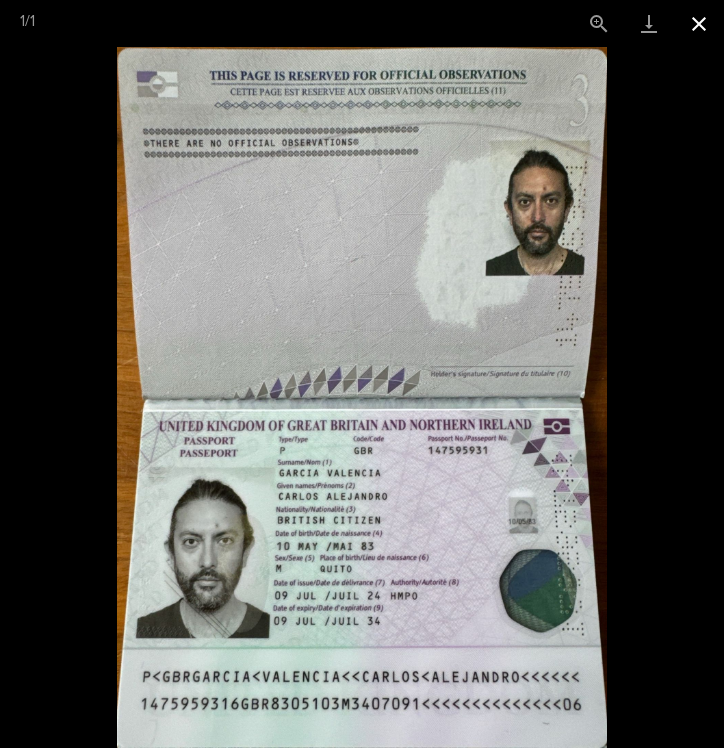 click at bounding box center [699, 23] 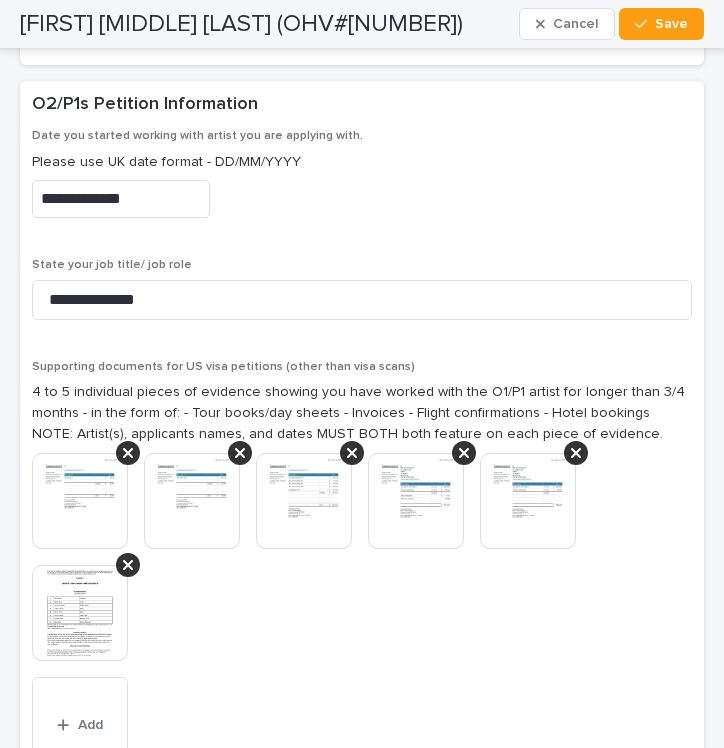 scroll, scrollTop: 5904, scrollLeft: 0, axis: vertical 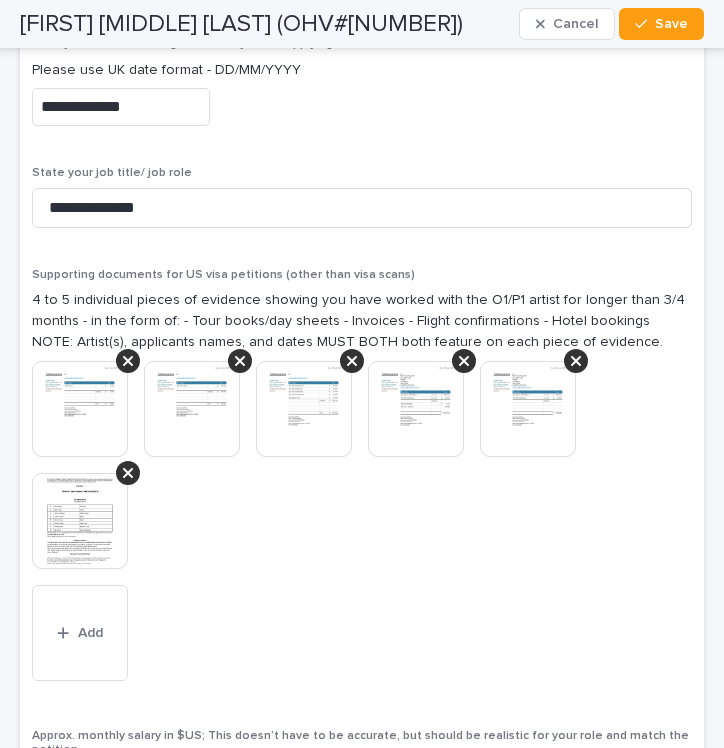 click at bounding box center (80, 409) 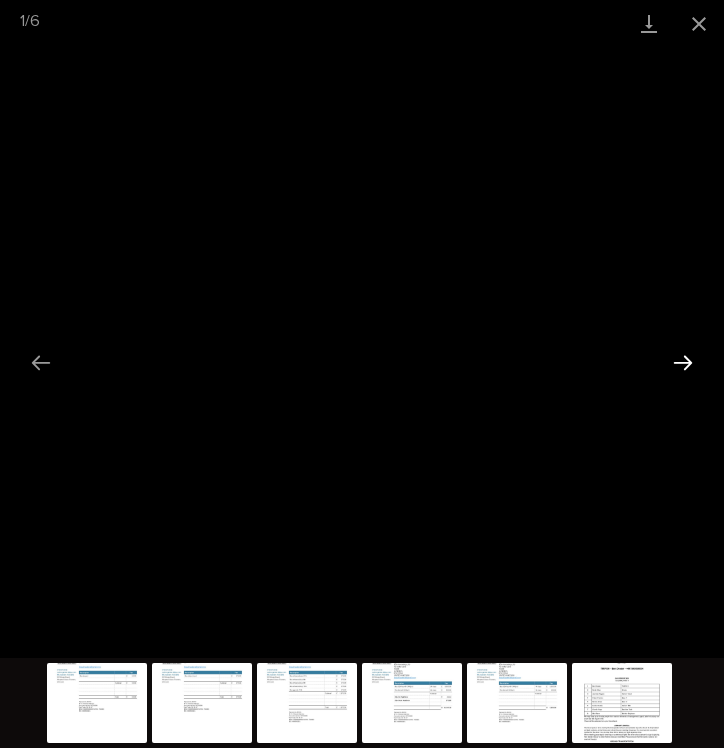 click at bounding box center [683, 362] 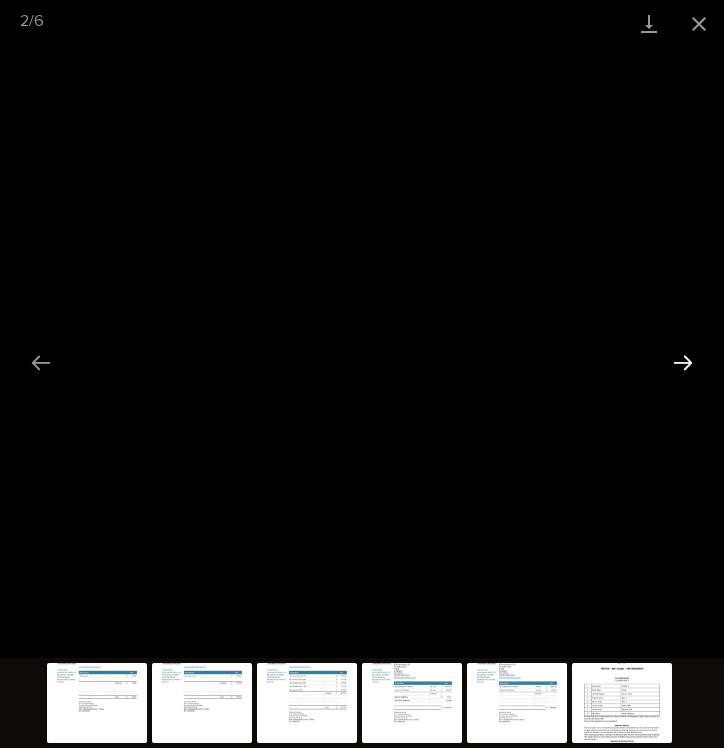 click at bounding box center [683, 362] 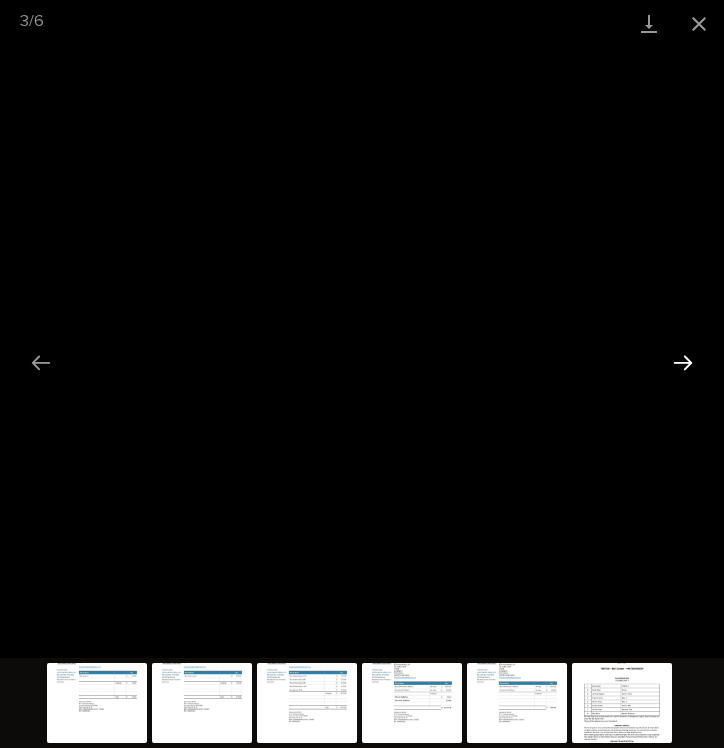 click at bounding box center (683, 362) 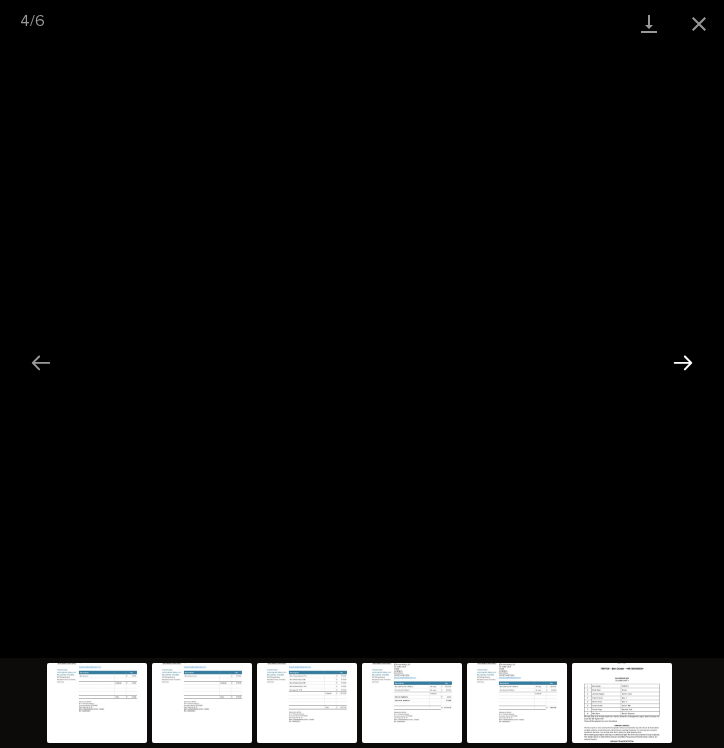 click at bounding box center (683, 362) 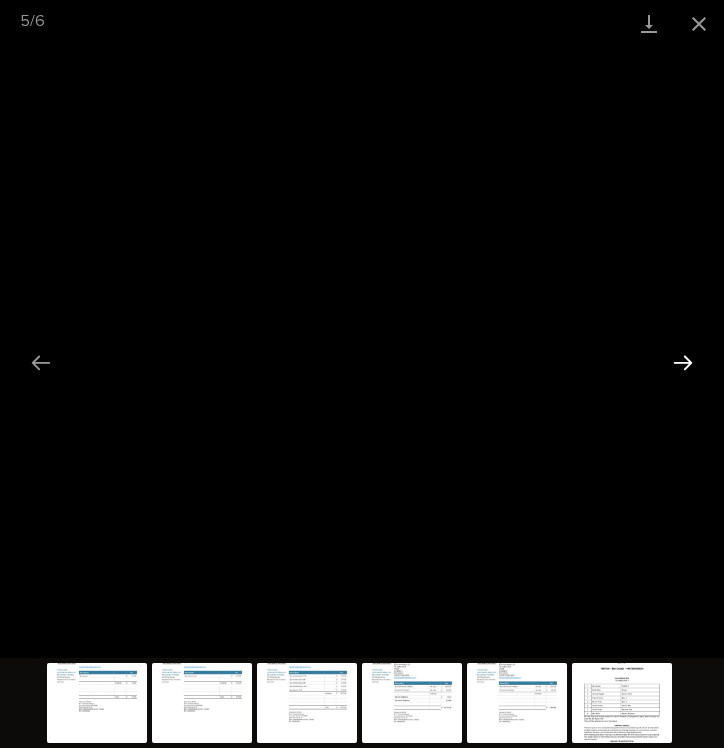 click at bounding box center (683, 362) 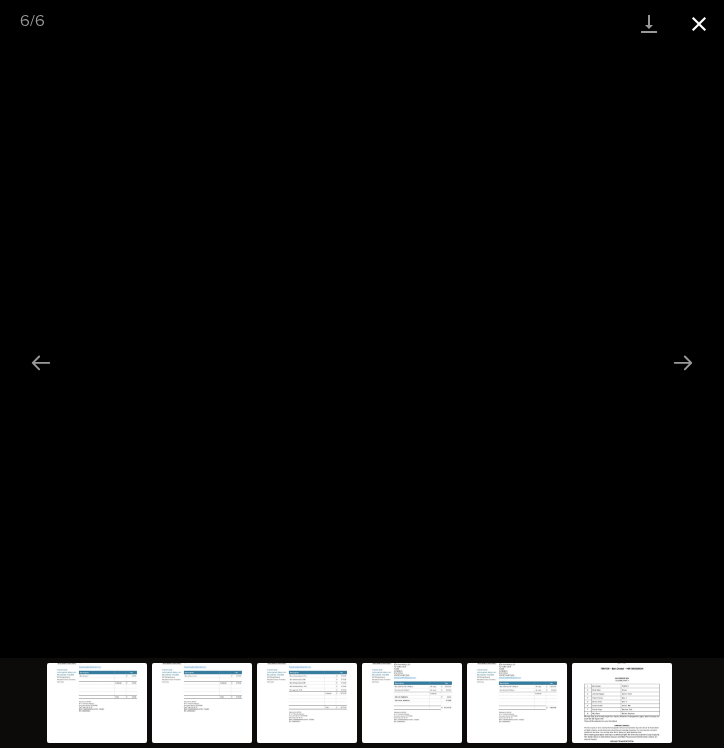 click at bounding box center [699, 23] 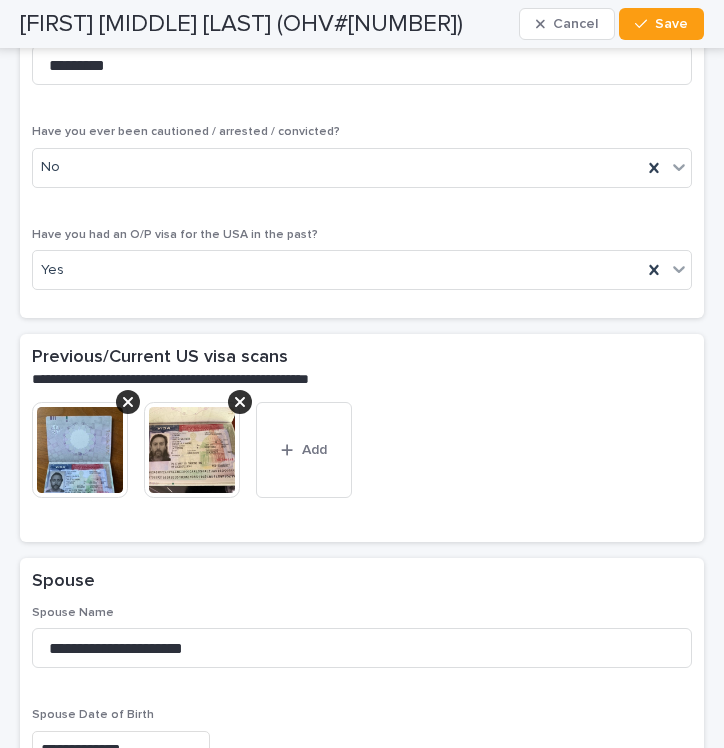 scroll, scrollTop: 6831, scrollLeft: 0, axis: vertical 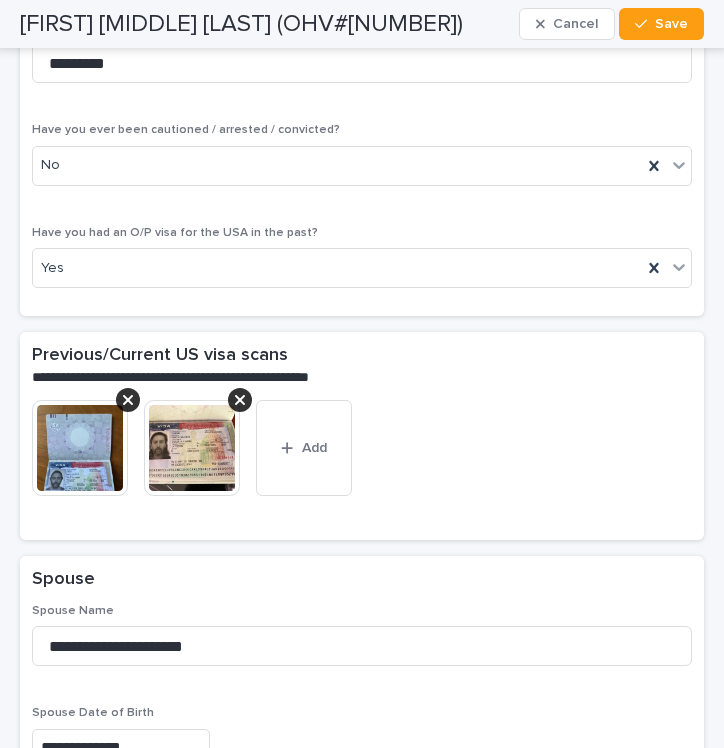 click at bounding box center (80, 448) 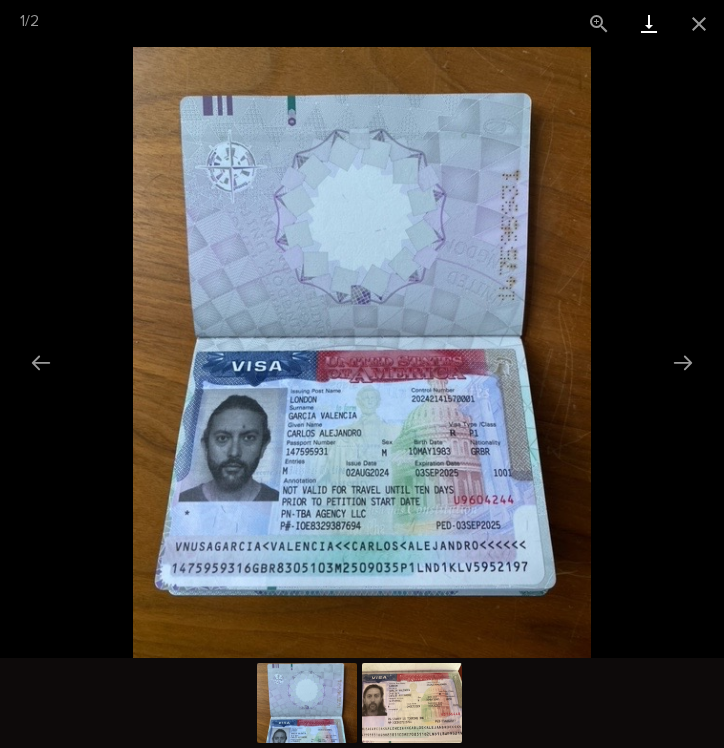 click at bounding box center [649, 23] 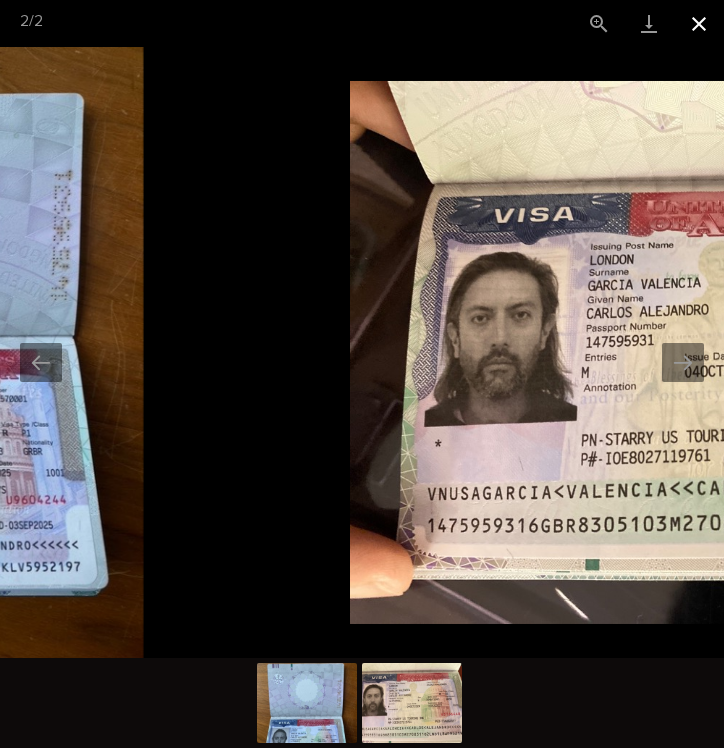 click at bounding box center [699, 23] 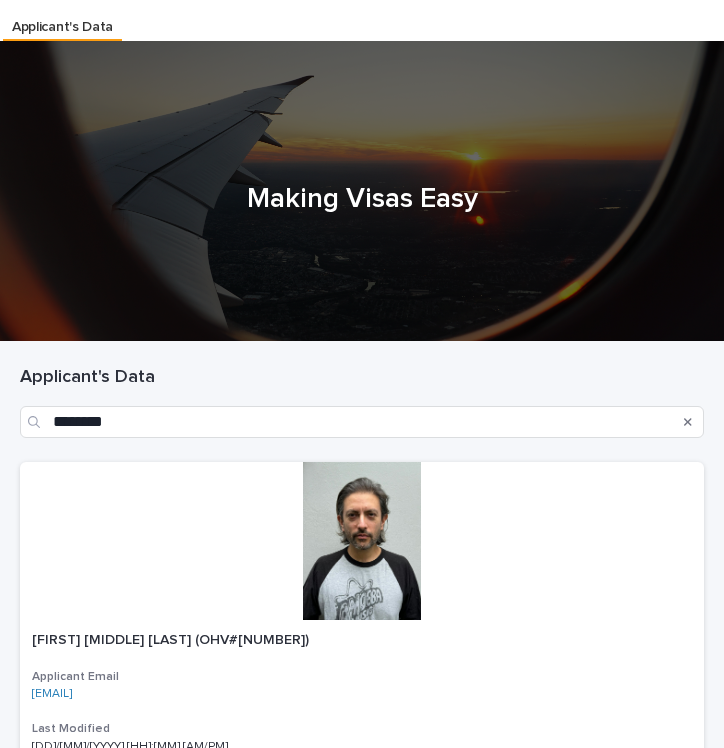 scroll, scrollTop: 40, scrollLeft: 0, axis: vertical 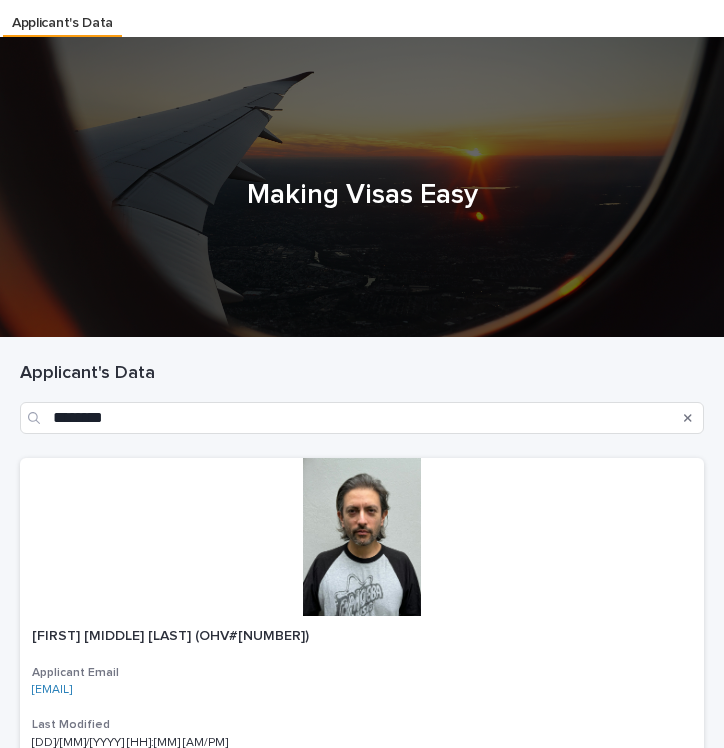 click on "Applicant's Data ********" at bounding box center [362, 398] 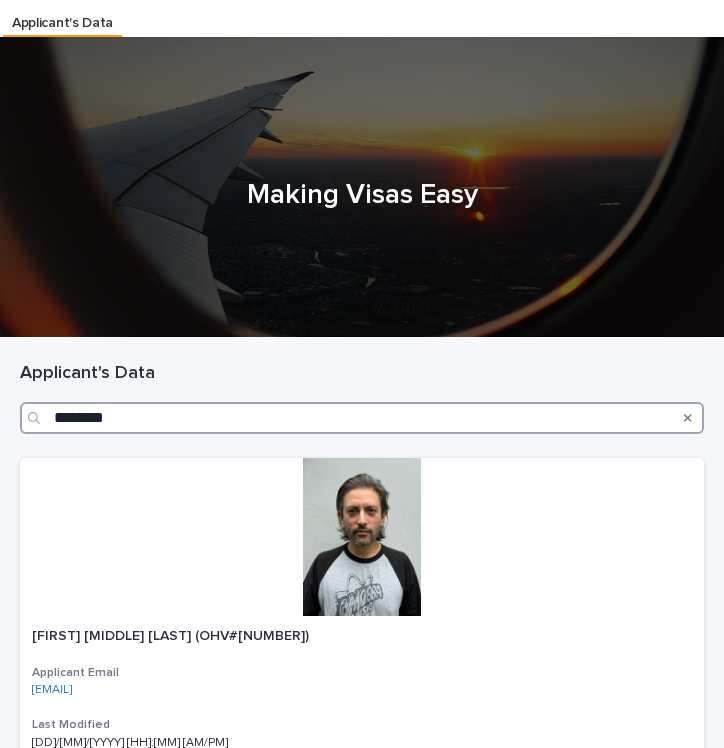 click on "********" at bounding box center (362, 418) 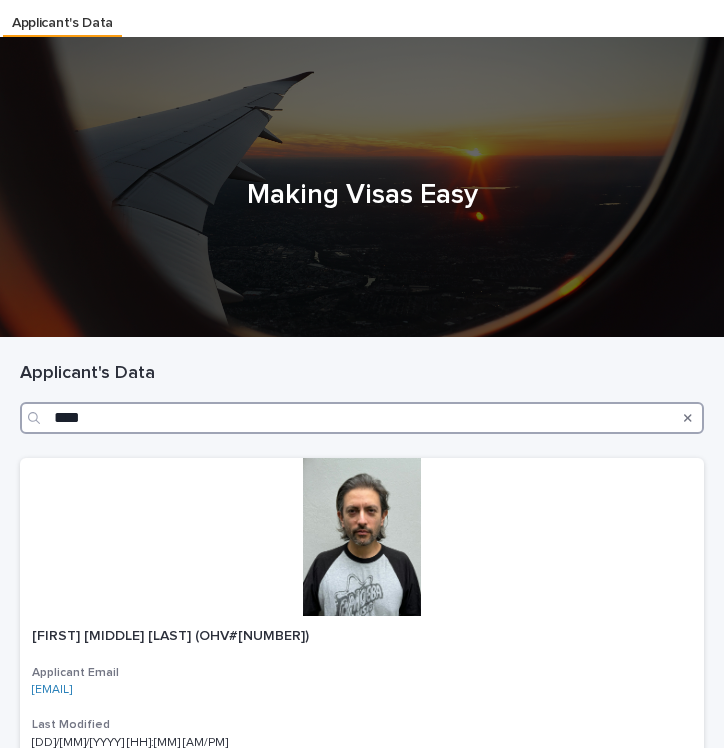 type on "****" 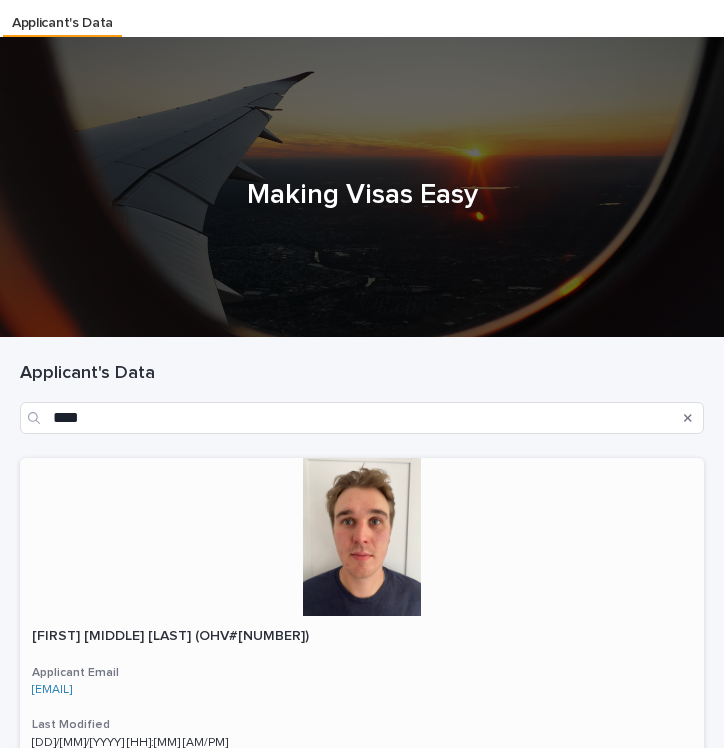 click at bounding box center [362, 537] 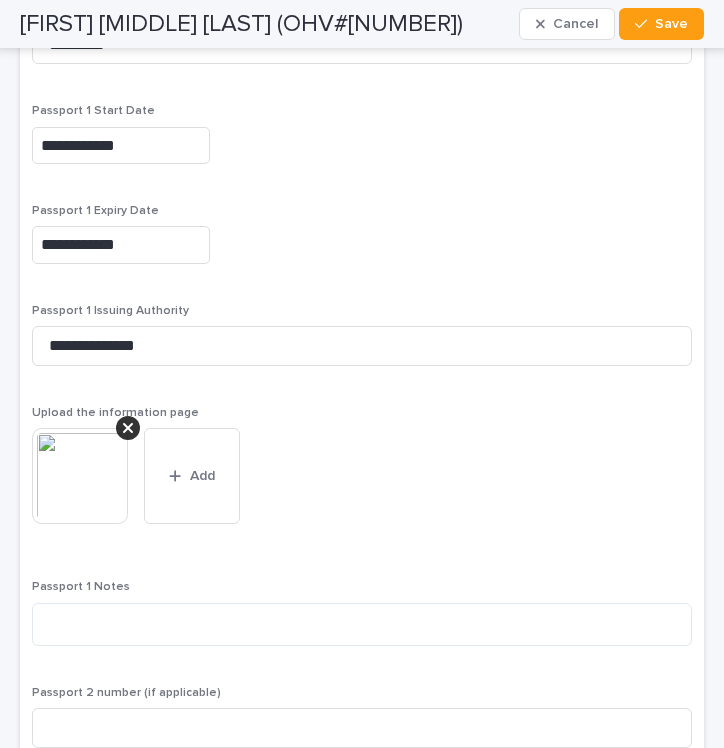 scroll, scrollTop: 2684, scrollLeft: 0, axis: vertical 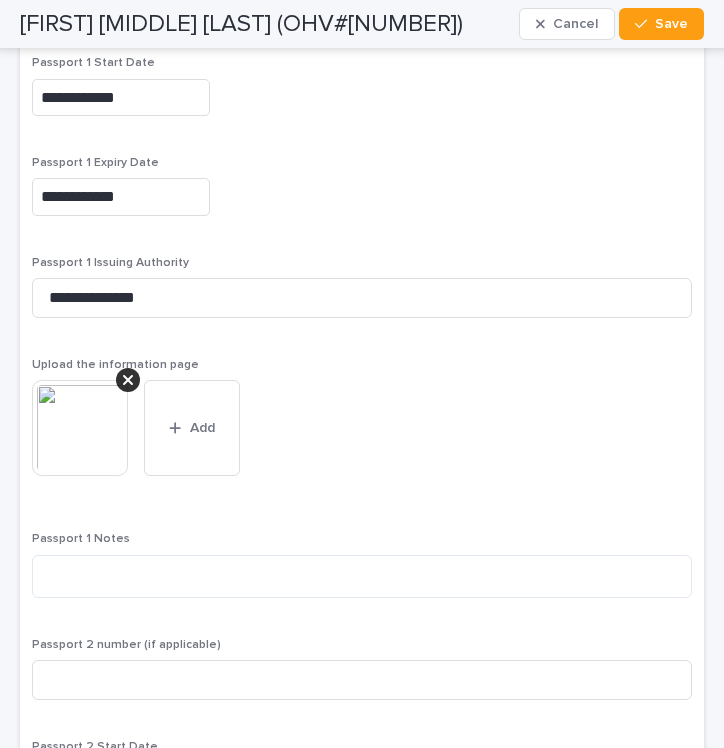 click at bounding box center (80, 428) 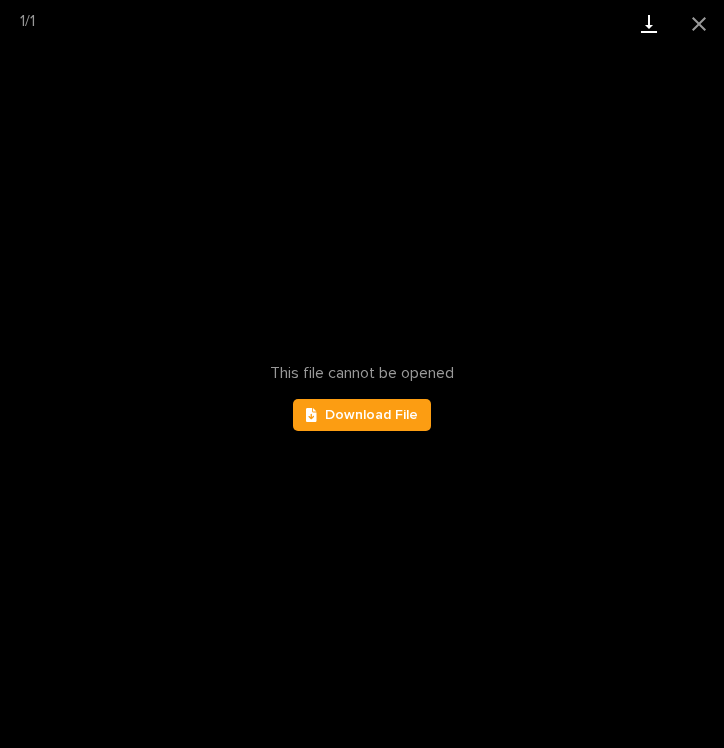 click at bounding box center [649, 23] 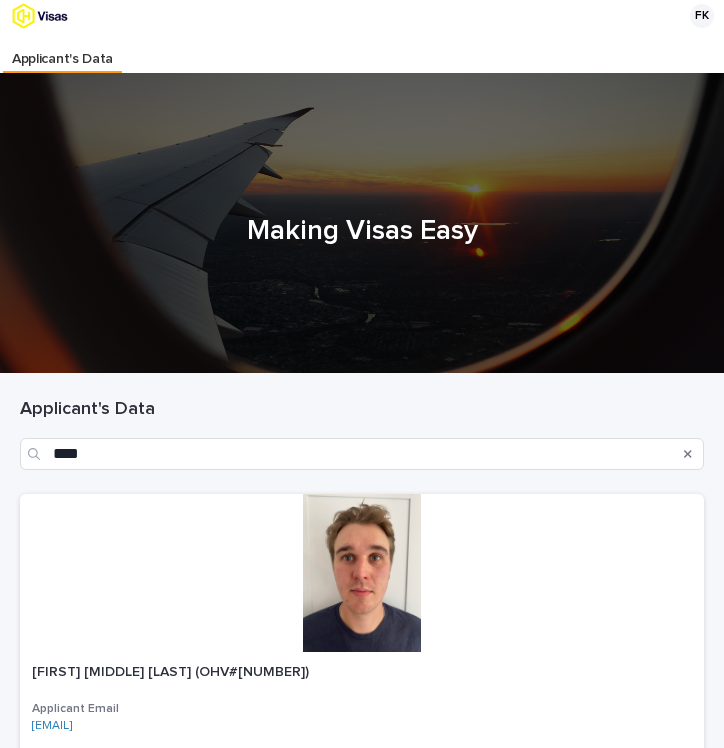 scroll, scrollTop: 40, scrollLeft: 0, axis: vertical 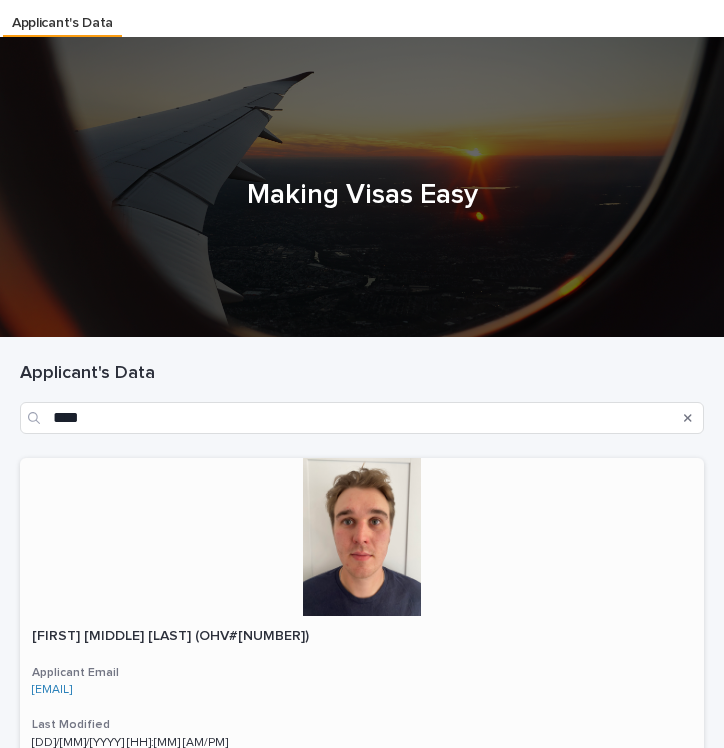 click at bounding box center [362, 537] 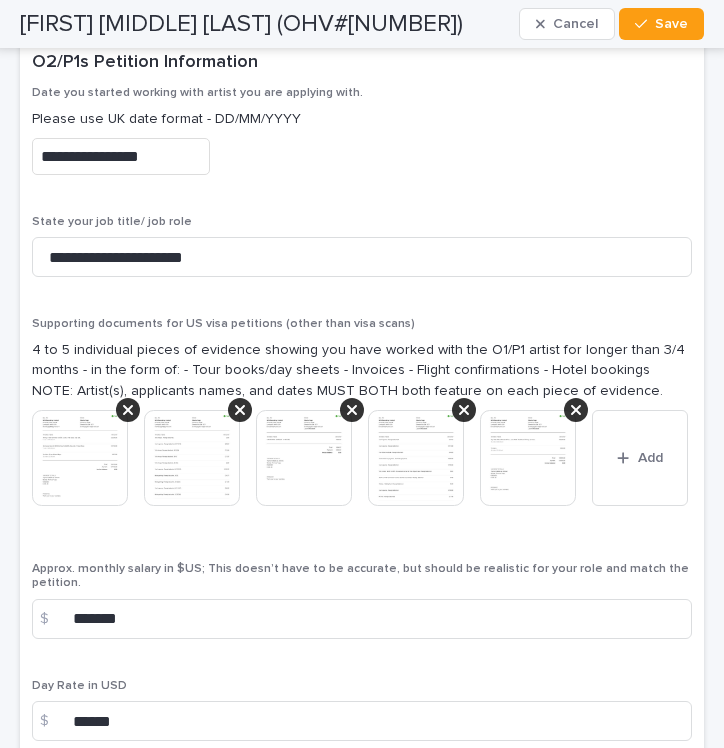 scroll, scrollTop: 5536, scrollLeft: 0, axis: vertical 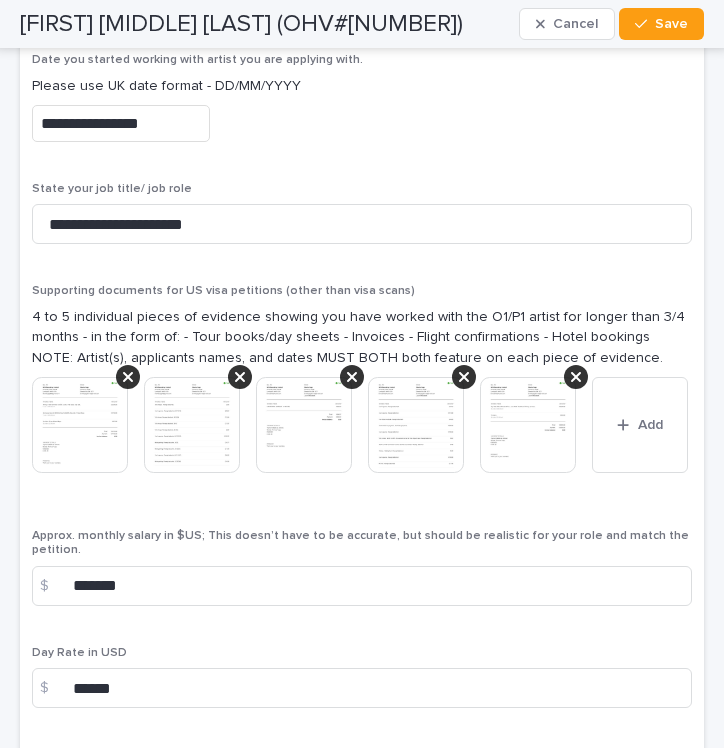 click at bounding box center (80, 425) 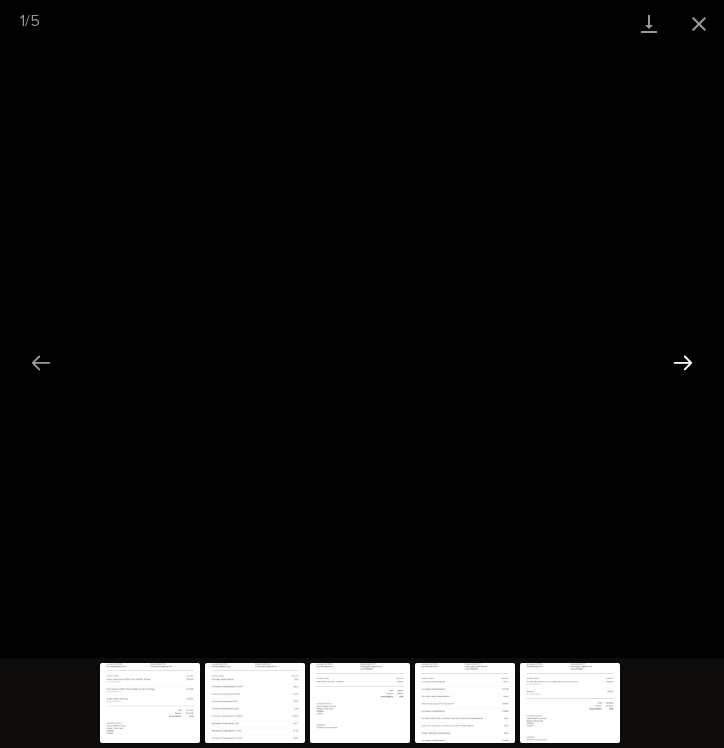 click at bounding box center (683, 362) 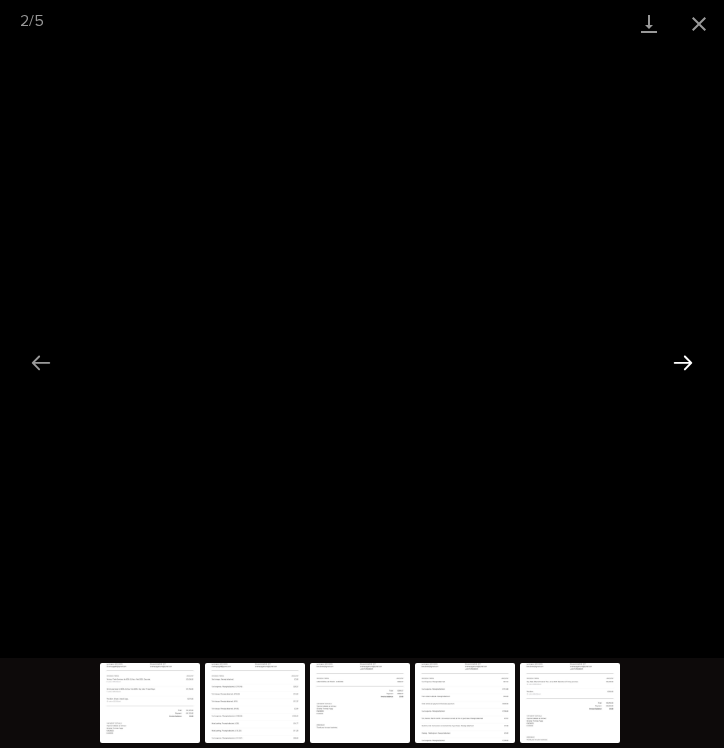 click at bounding box center (683, 362) 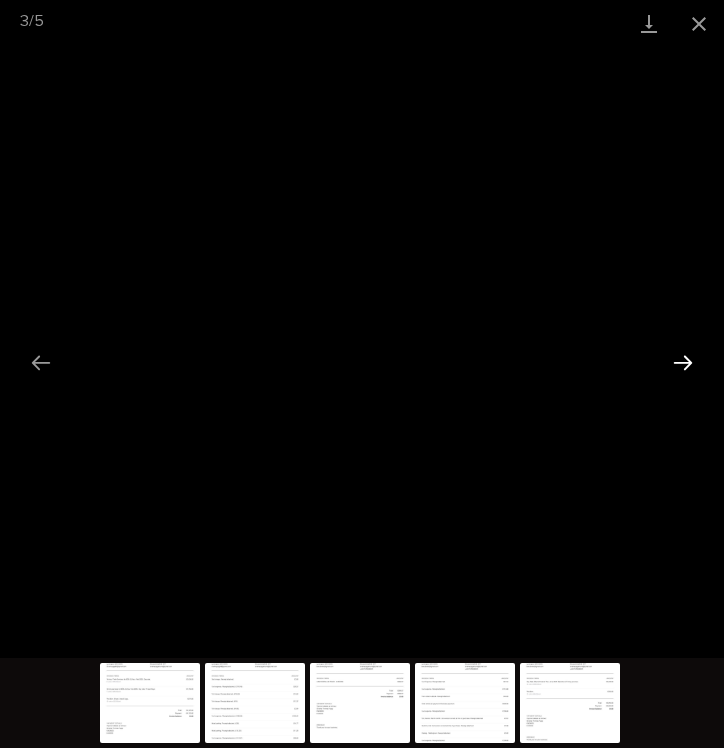click at bounding box center (683, 362) 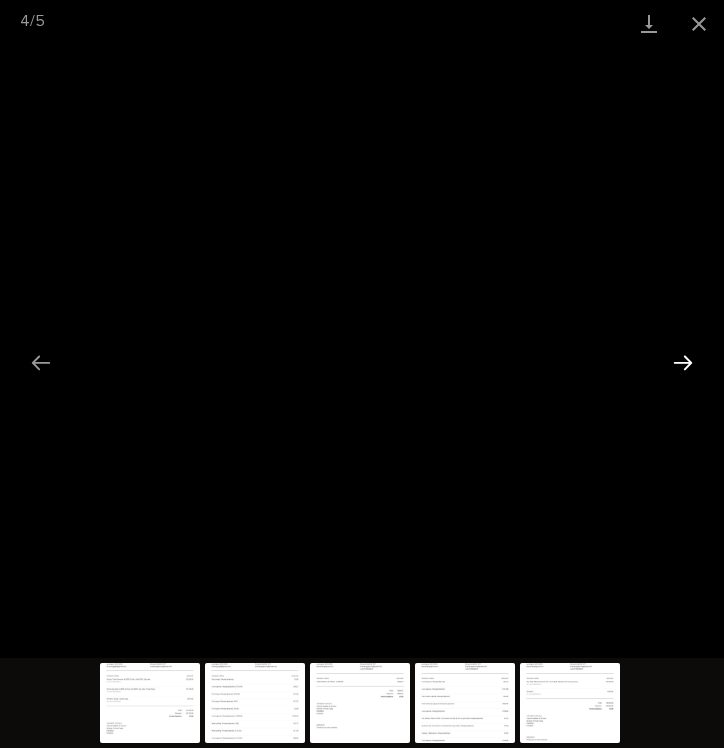 click at bounding box center [683, 362] 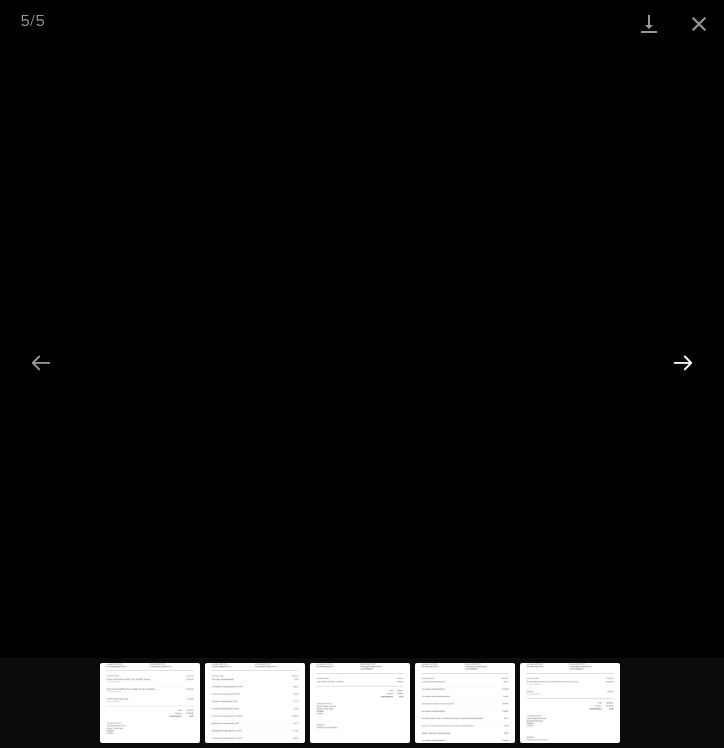 click at bounding box center (683, 362) 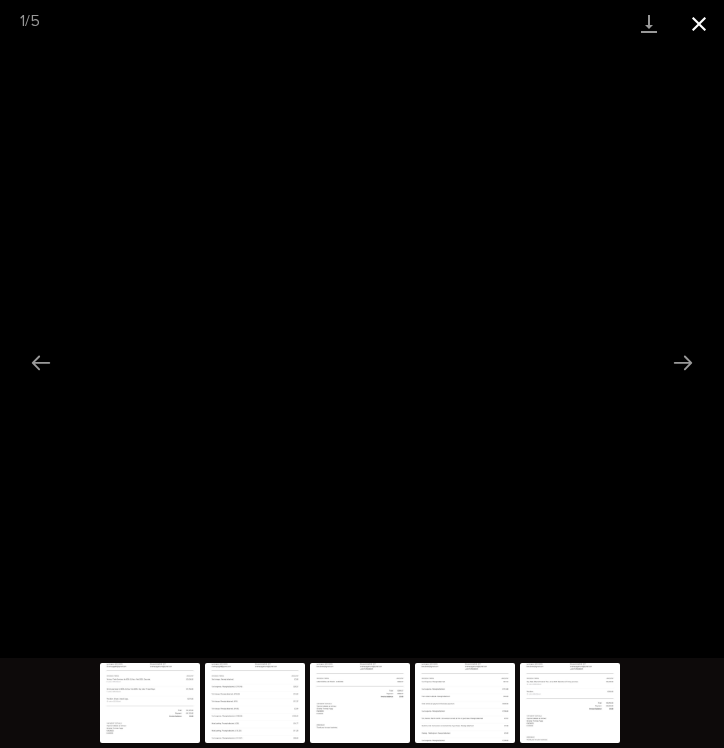 click at bounding box center [699, 23] 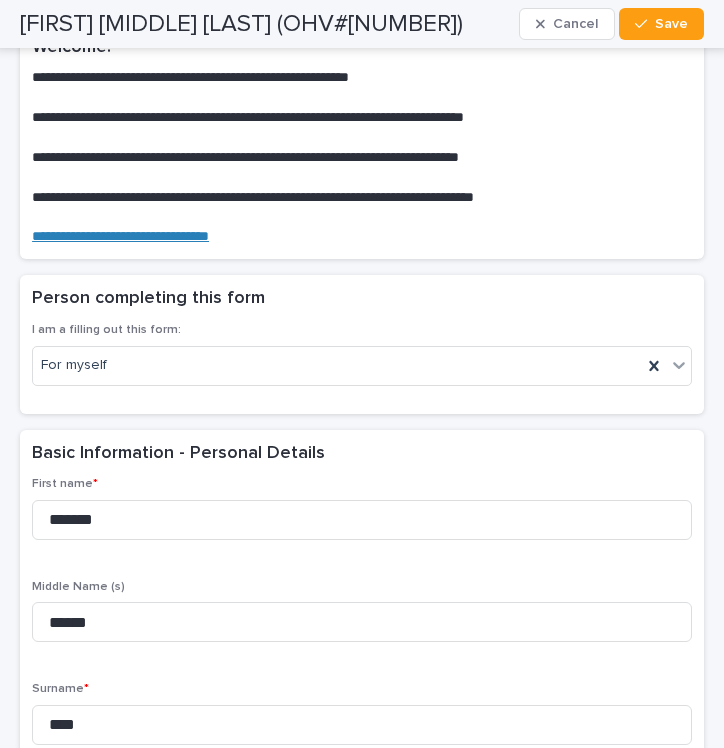 scroll, scrollTop: 0, scrollLeft: 0, axis: both 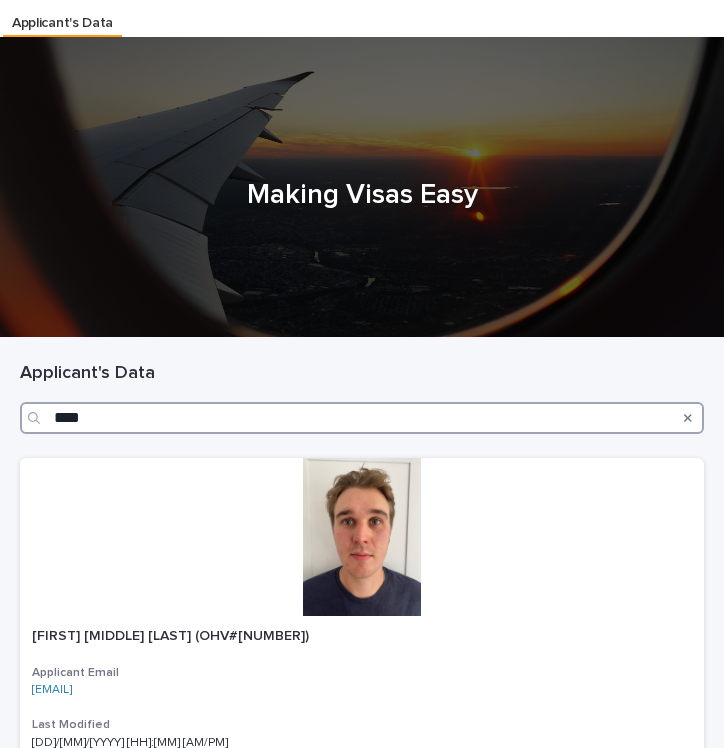 click on "****" at bounding box center (362, 418) 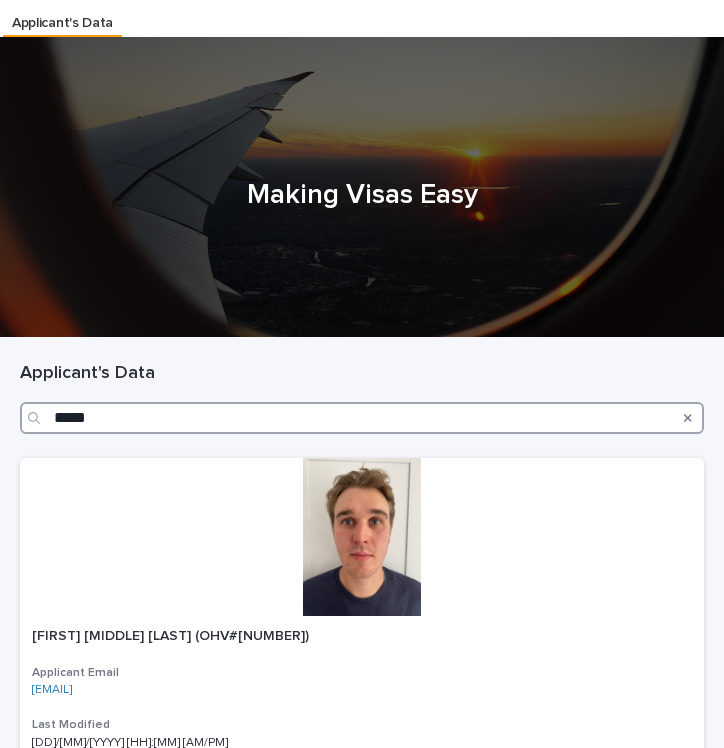 type on "*****" 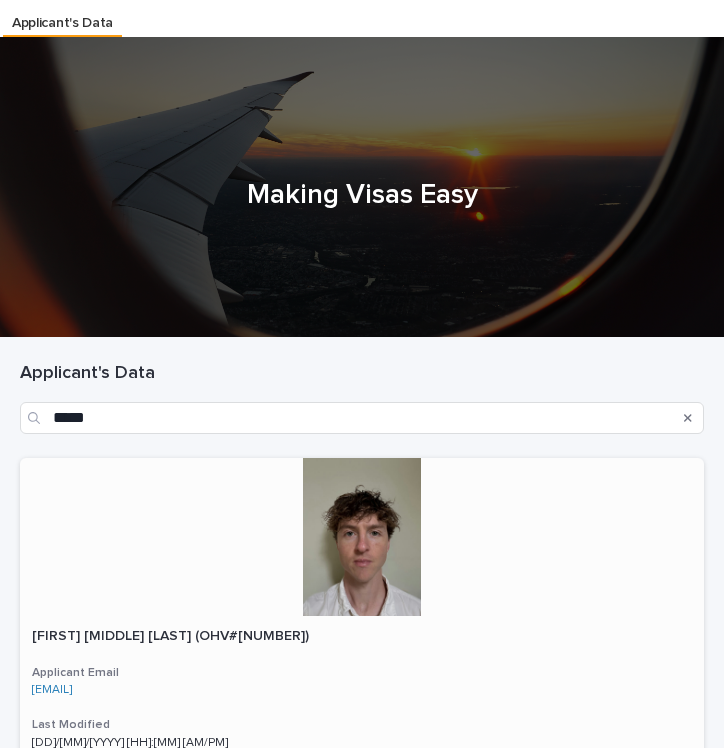 click at bounding box center [362, 537] 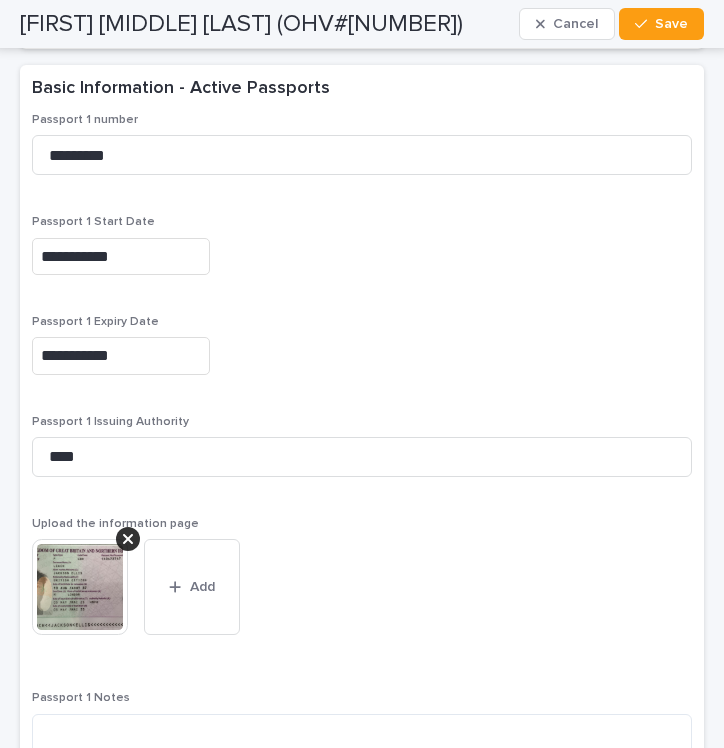 scroll, scrollTop: 2538, scrollLeft: 0, axis: vertical 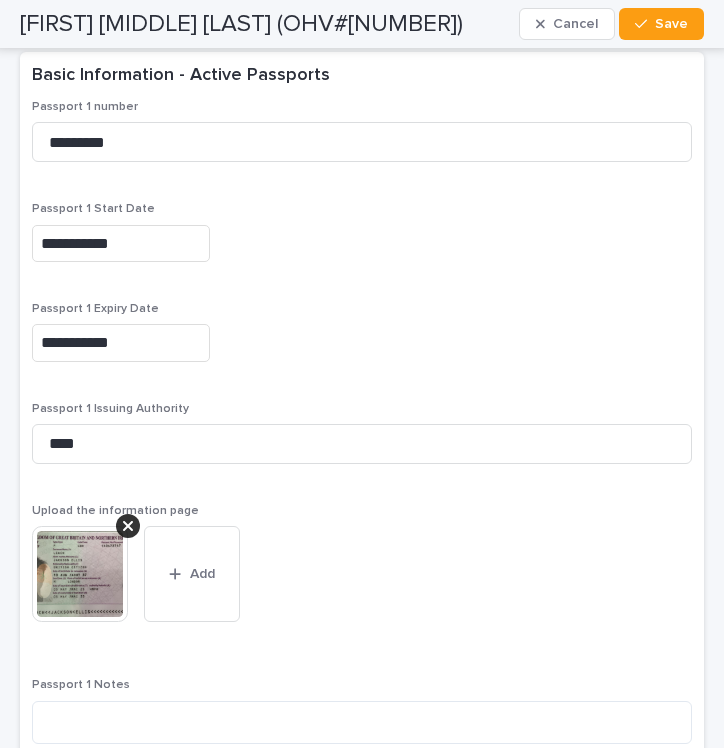 click at bounding box center [80, 574] 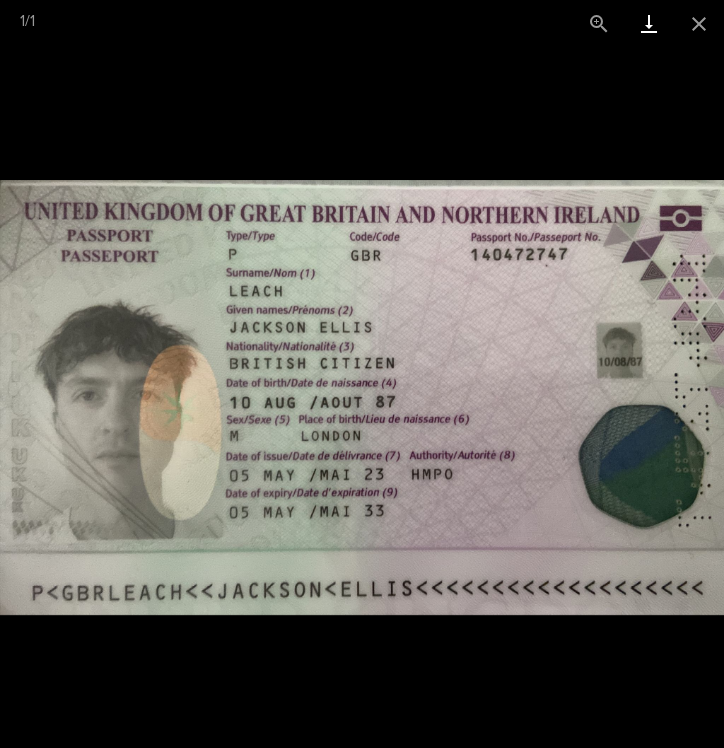 click at bounding box center (649, 23) 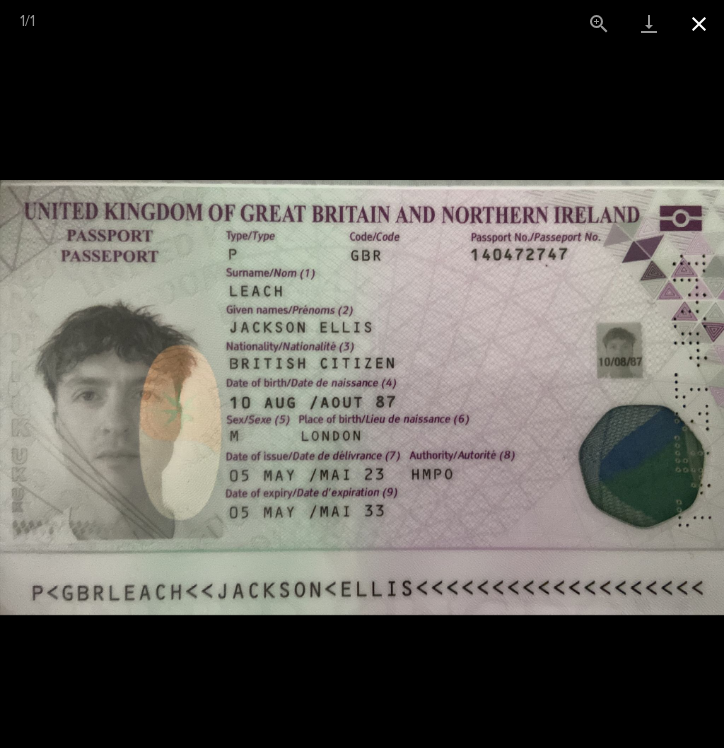 click at bounding box center [699, 23] 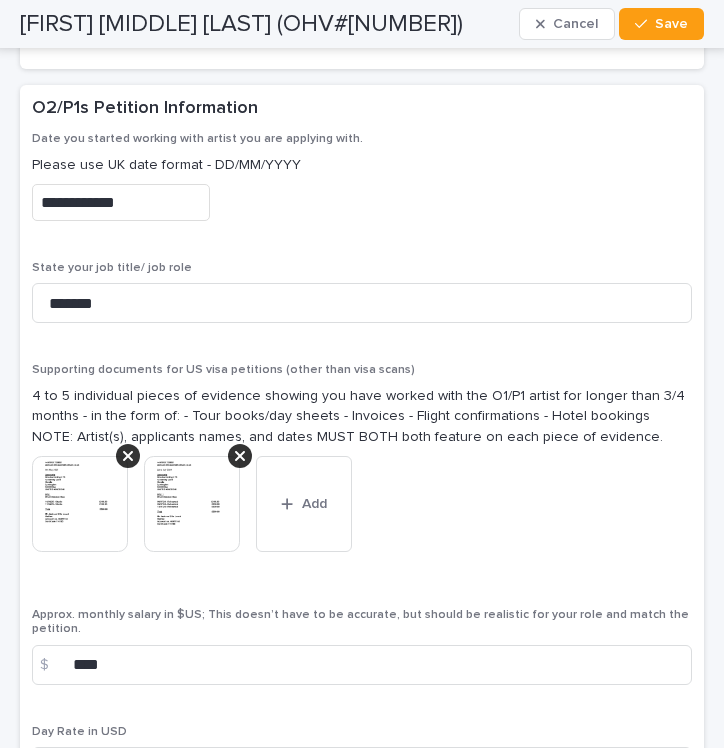 scroll, scrollTop: 5493, scrollLeft: 0, axis: vertical 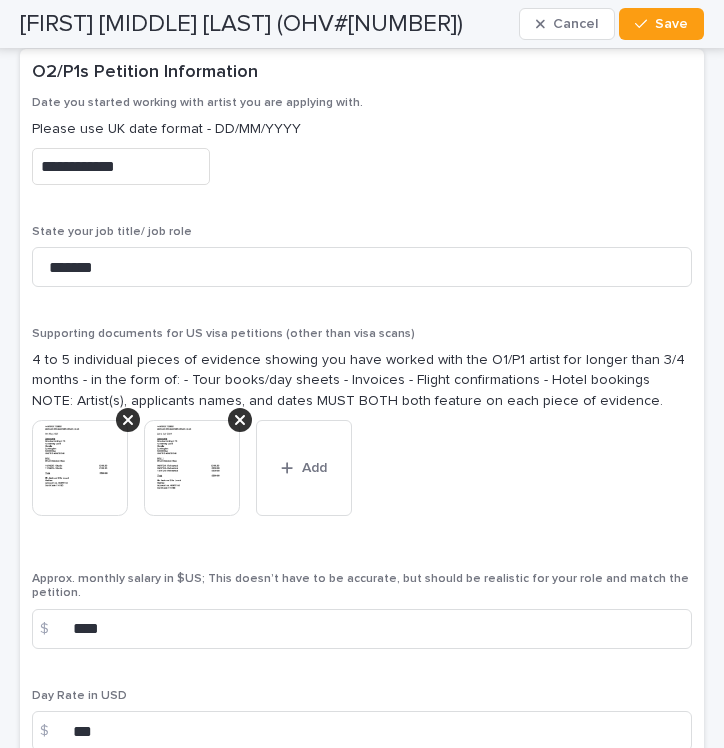 click at bounding box center [80, 468] 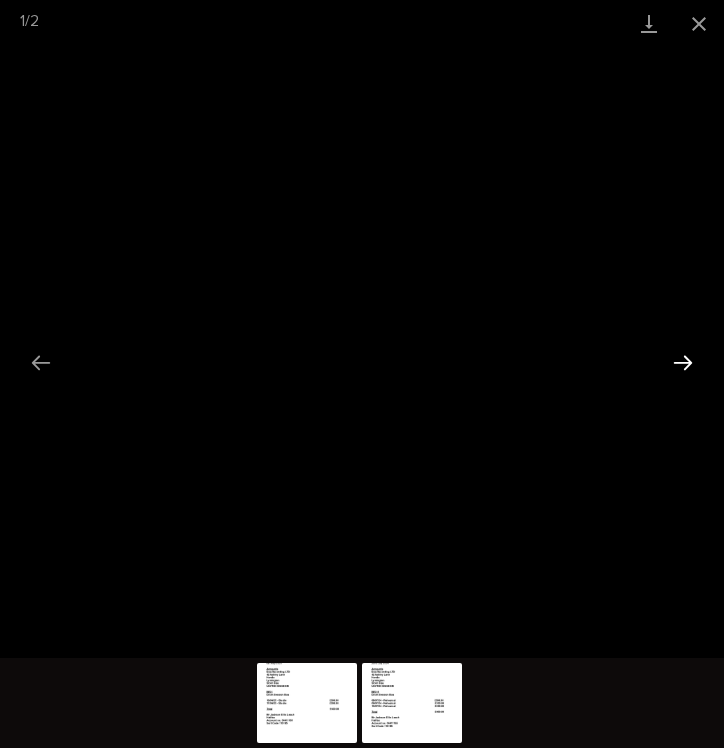 click at bounding box center (683, 362) 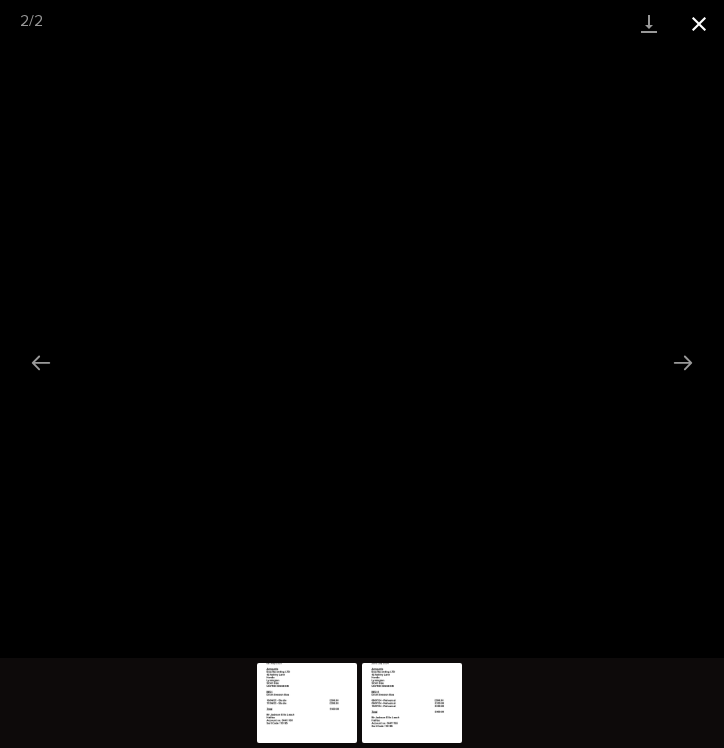 click at bounding box center (699, 23) 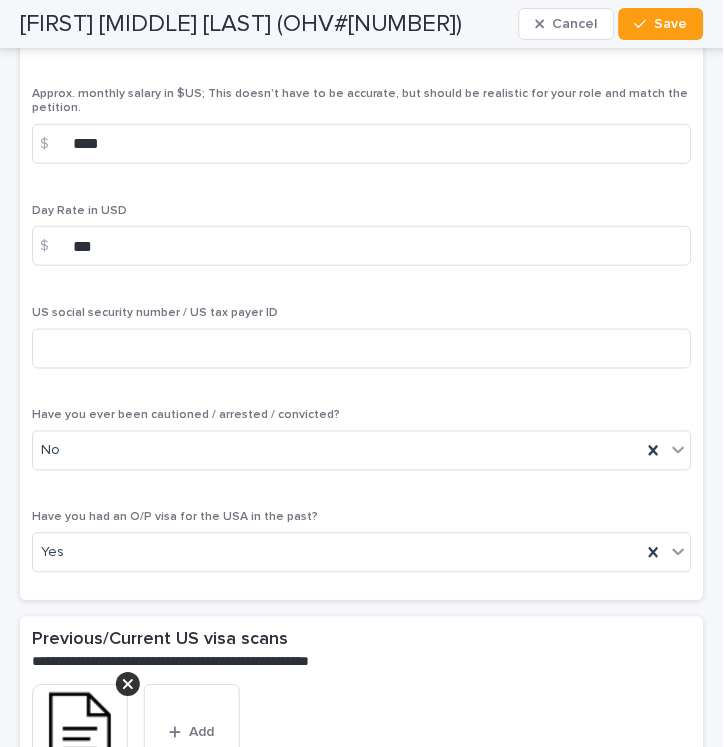 scroll, scrollTop: 6291, scrollLeft: 0, axis: vertical 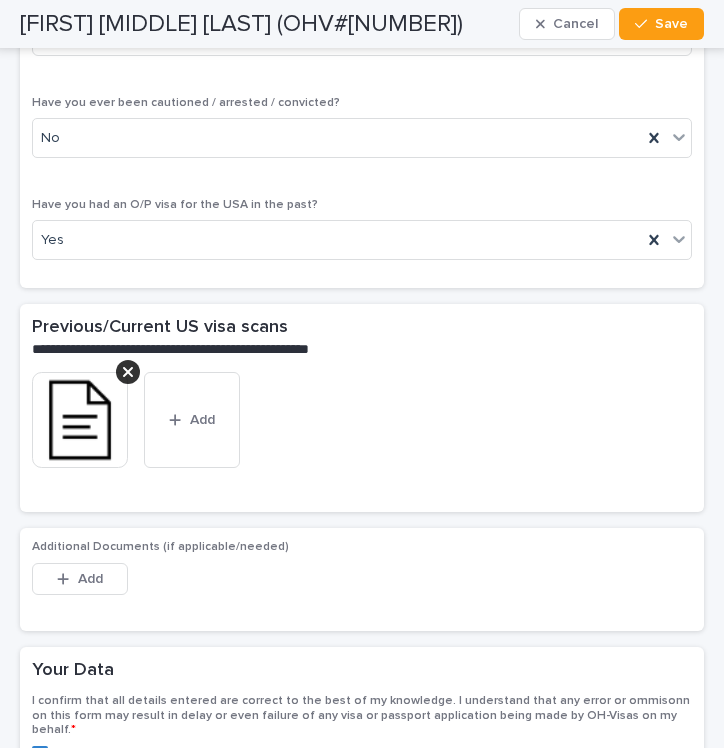 click at bounding box center [80, 420] 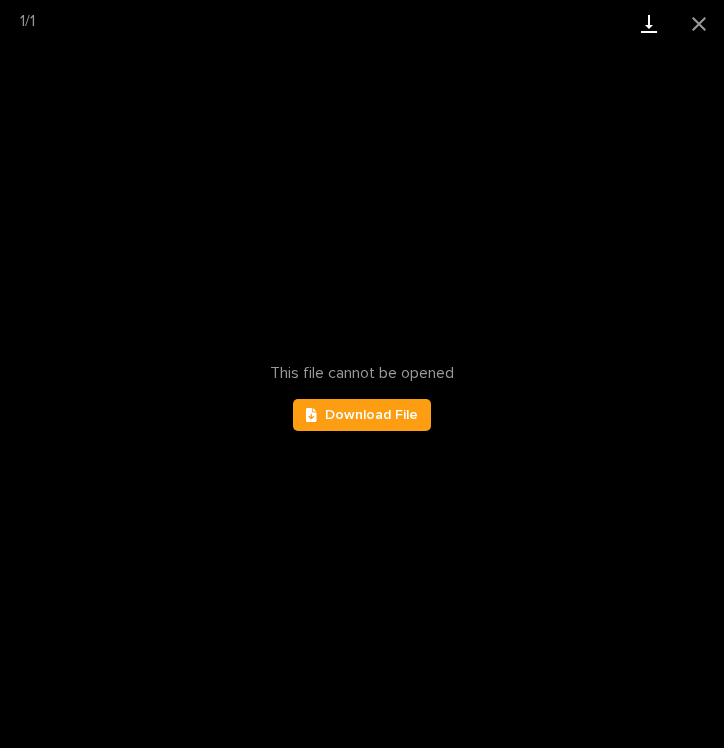 click at bounding box center [649, 23] 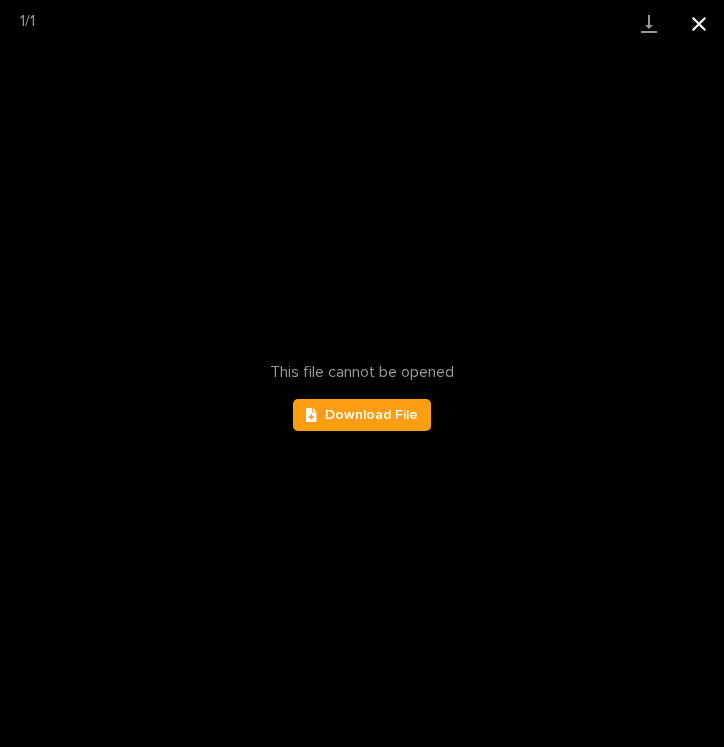 click at bounding box center [699, 23] 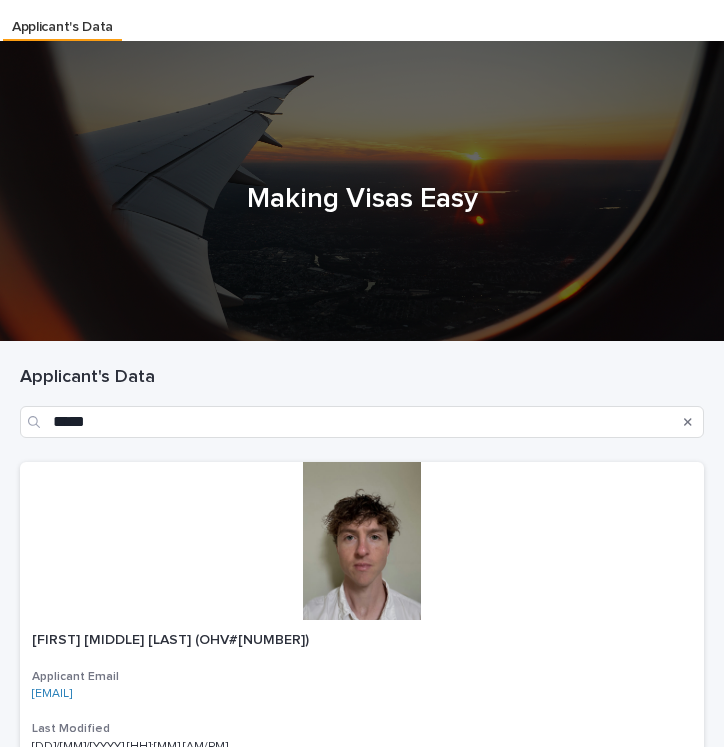 scroll, scrollTop: 40, scrollLeft: 0, axis: vertical 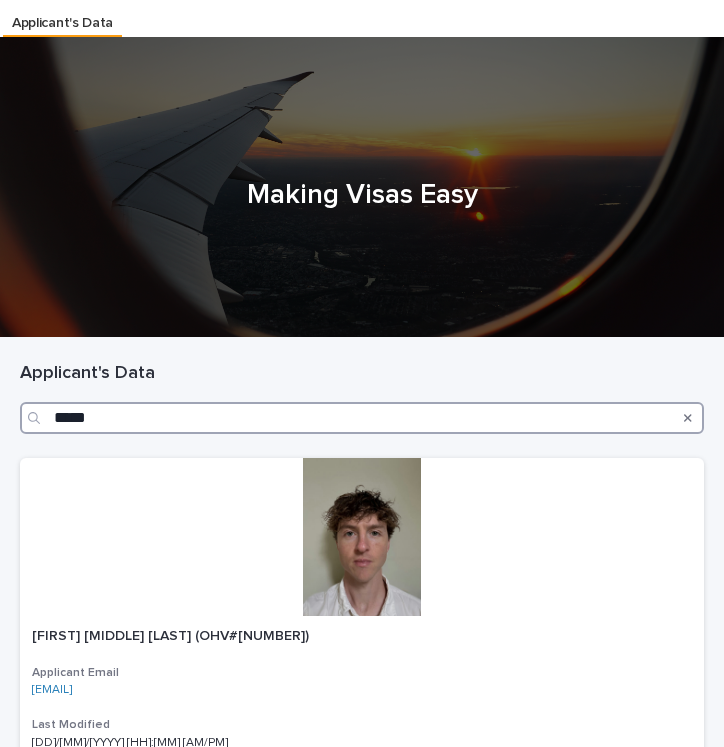 click on "*****" at bounding box center (362, 418) 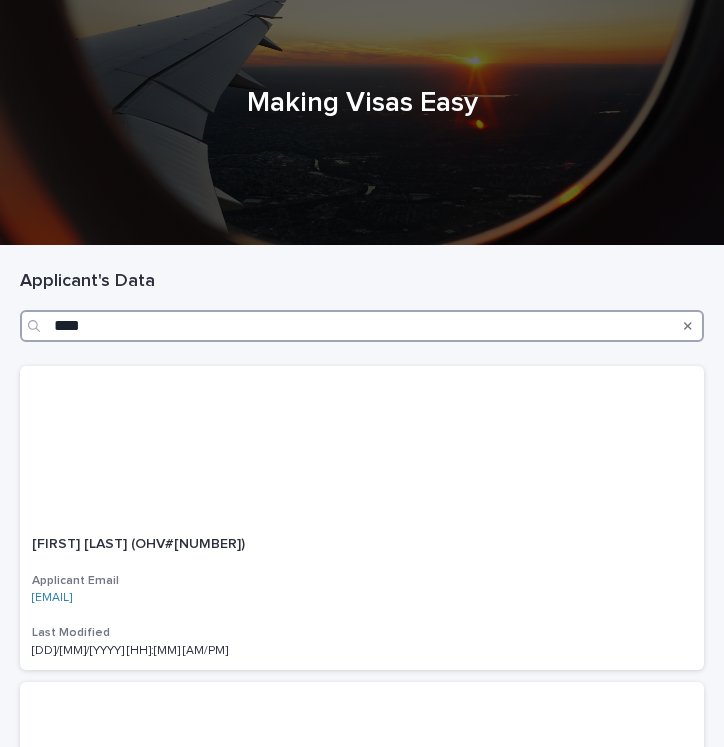 scroll, scrollTop: 451, scrollLeft: 0, axis: vertical 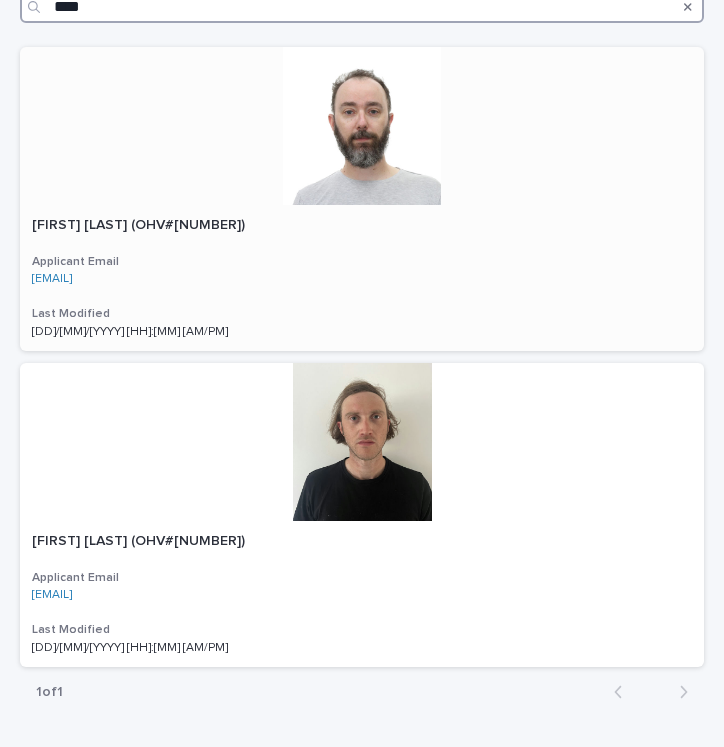 type on "****" 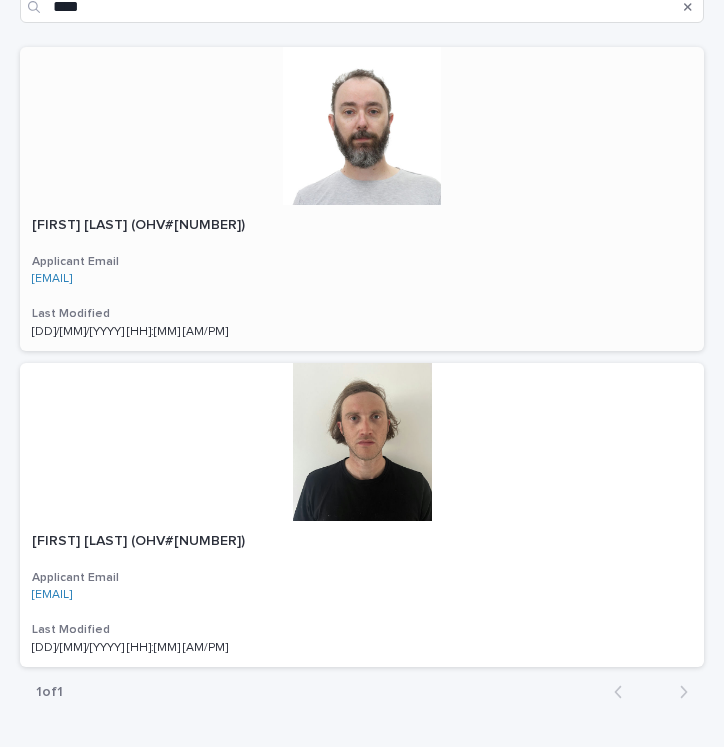 click at bounding box center [362, 126] 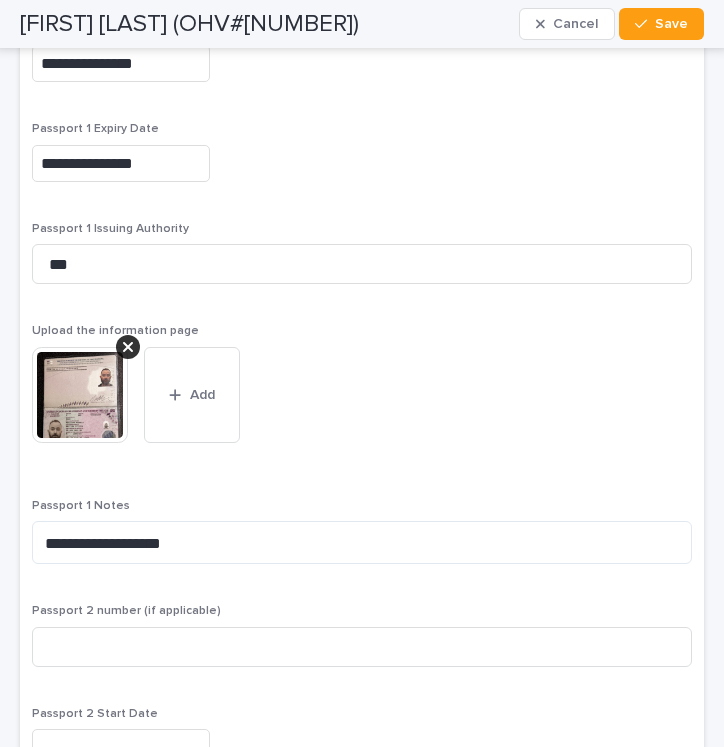 scroll, scrollTop: 2727, scrollLeft: 0, axis: vertical 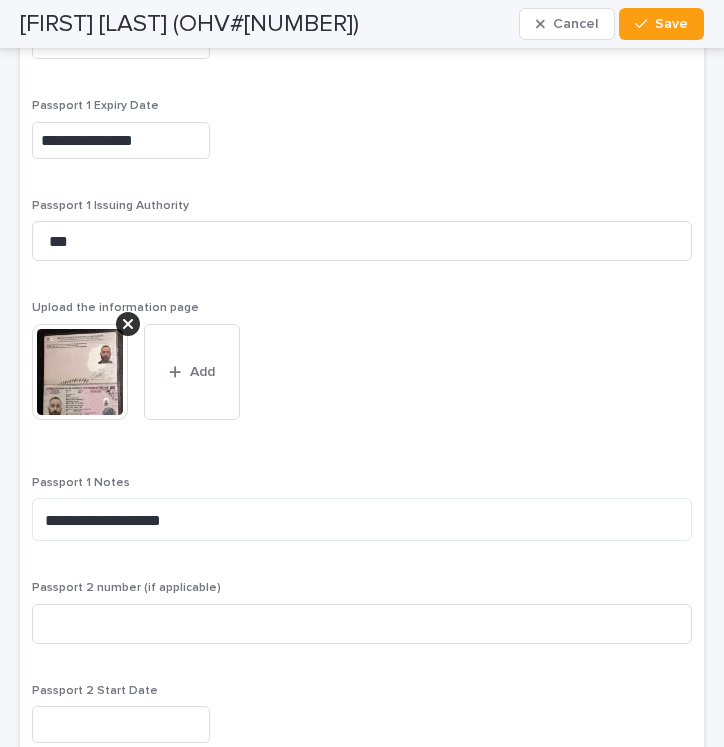 click at bounding box center (80, 372) 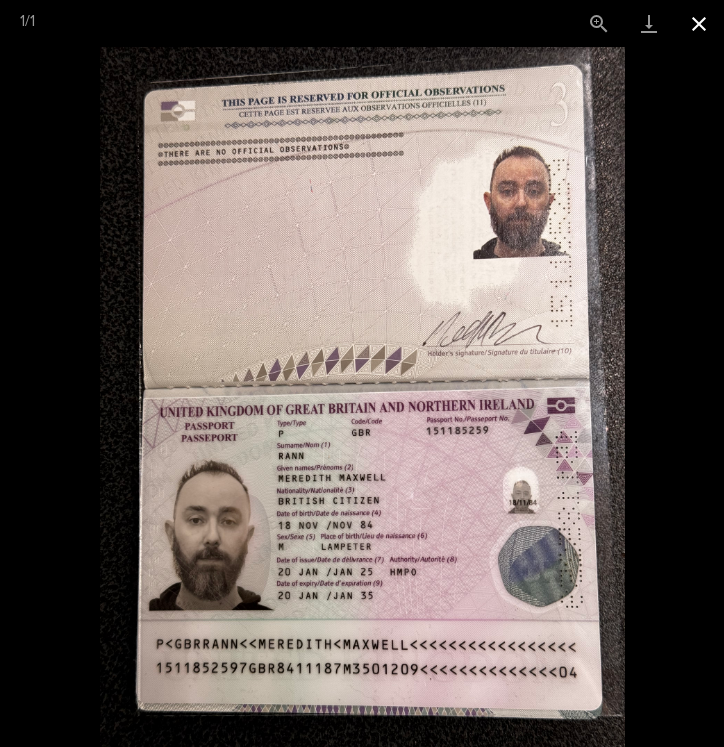 click at bounding box center [699, 23] 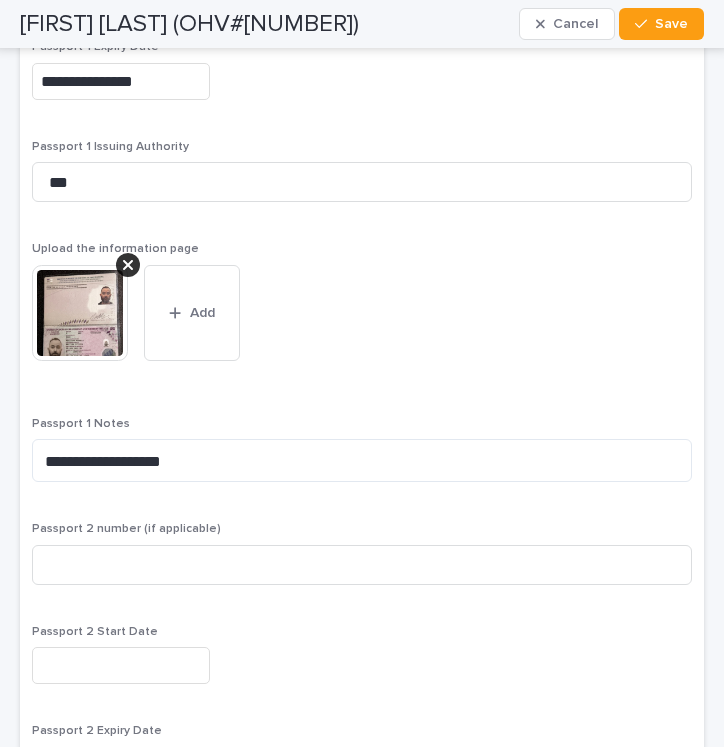 scroll, scrollTop: 2792, scrollLeft: 0, axis: vertical 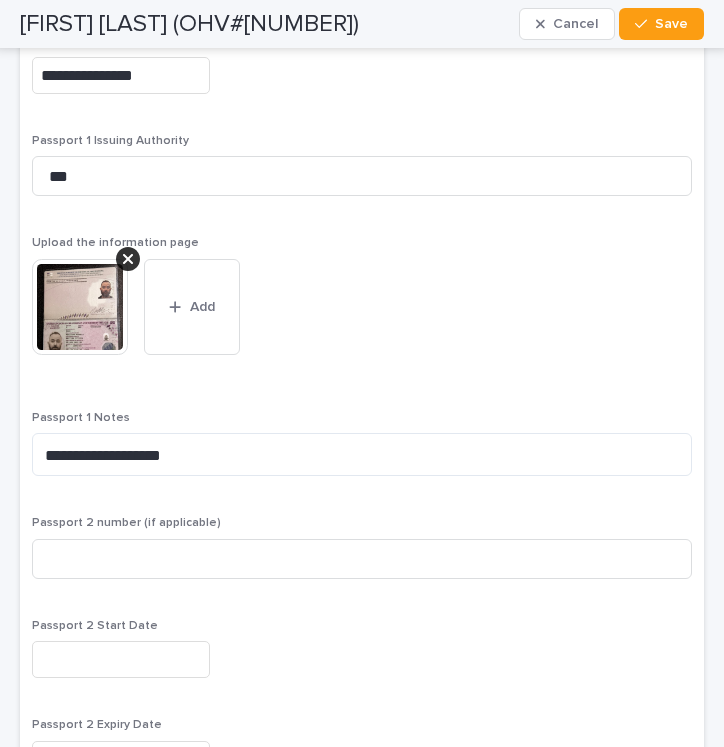click at bounding box center [80, 307] 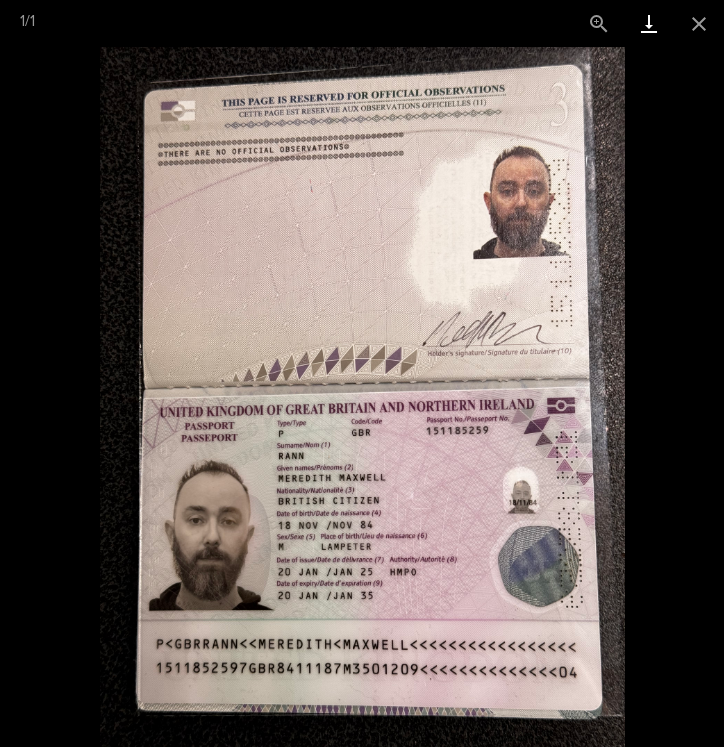click at bounding box center (649, 23) 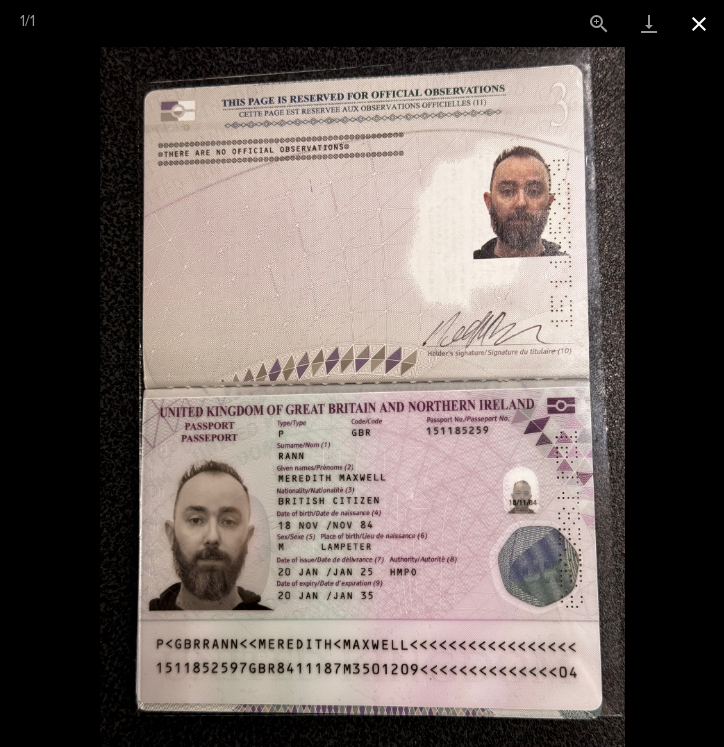 click at bounding box center (699, 23) 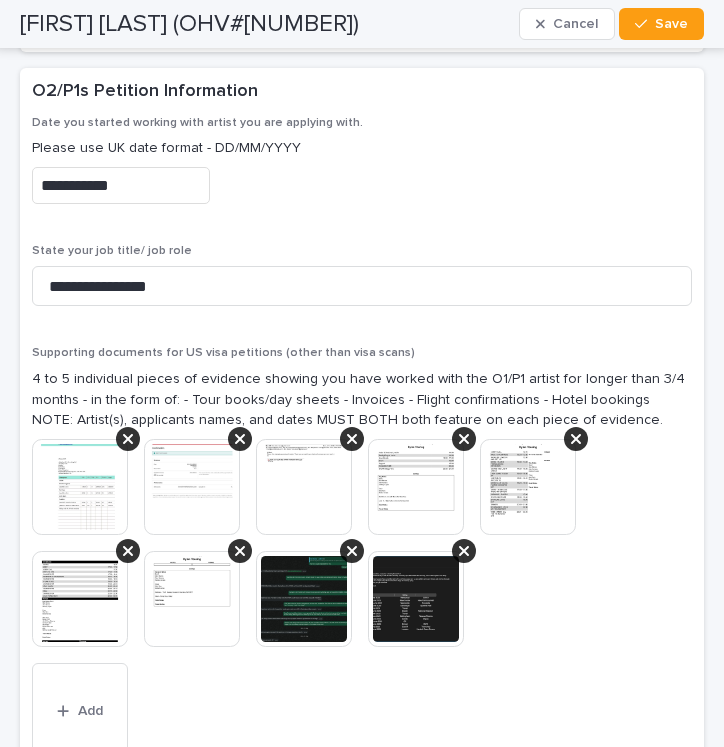 scroll, scrollTop: 5739, scrollLeft: 0, axis: vertical 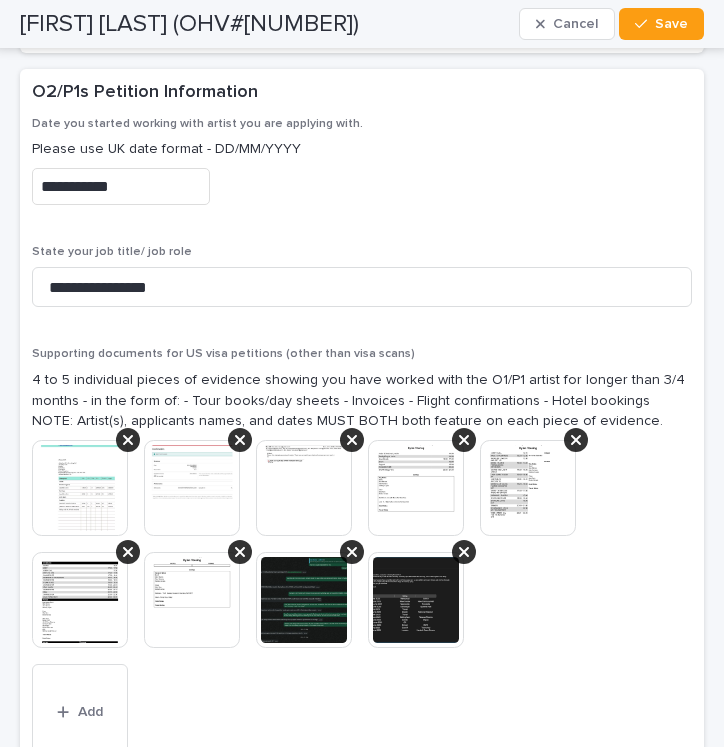 click at bounding box center (80, 488) 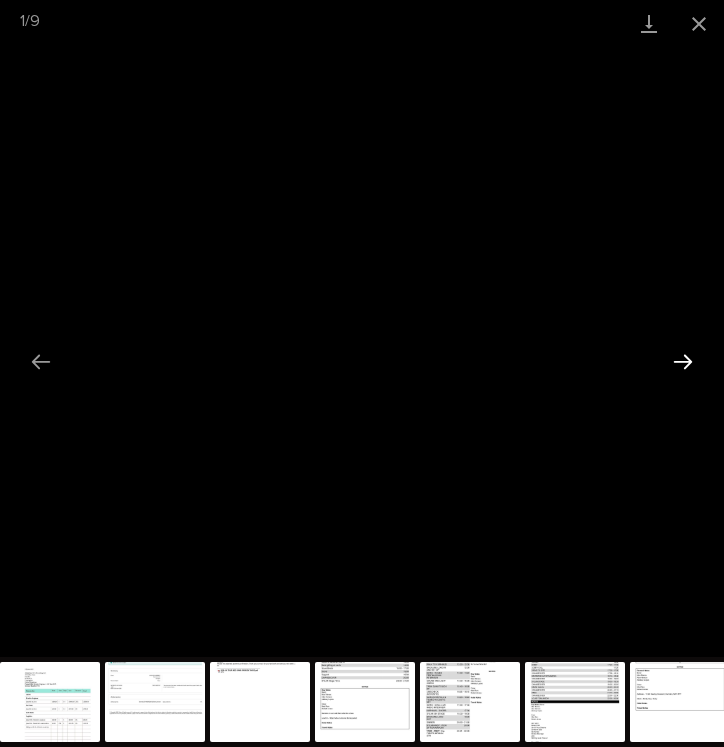 click at bounding box center (683, 361) 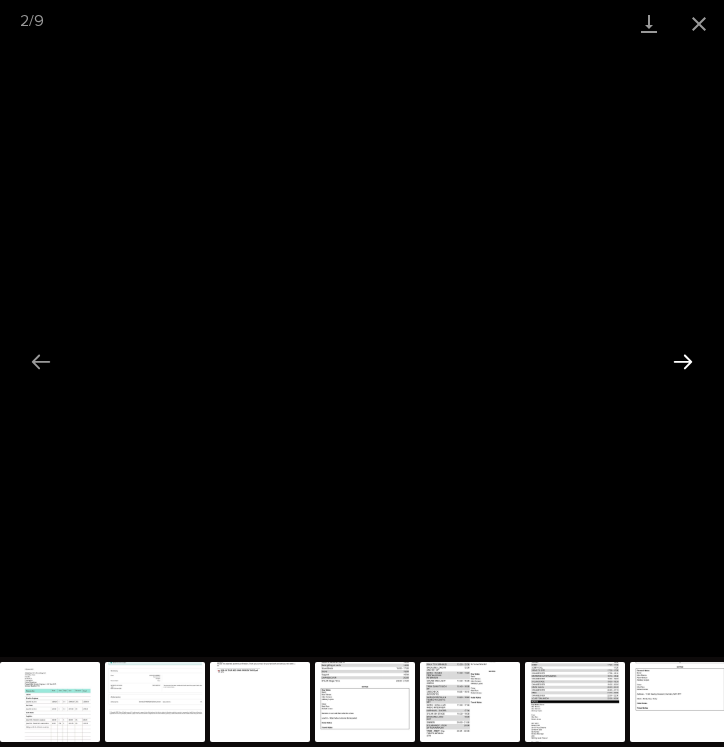 click at bounding box center [683, 361] 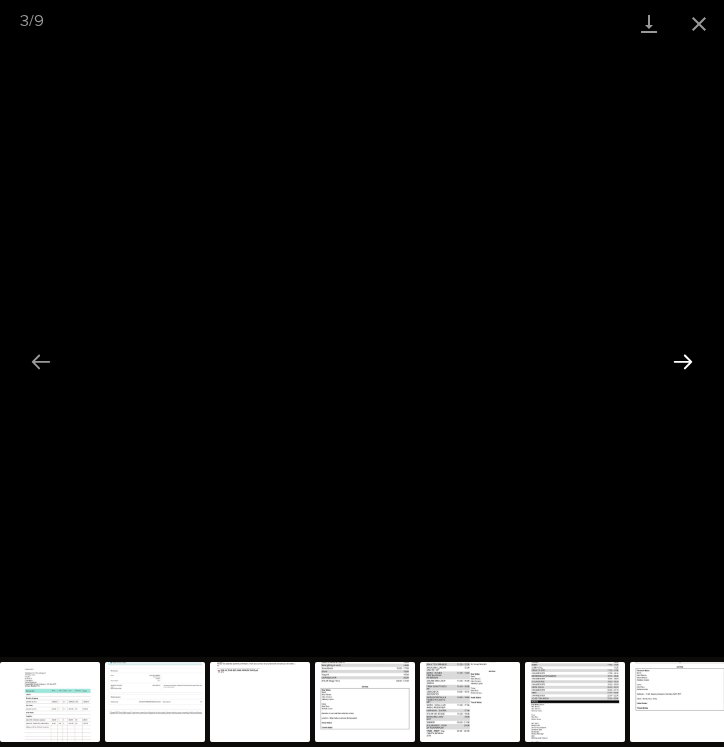 click at bounding box center (683, 361) 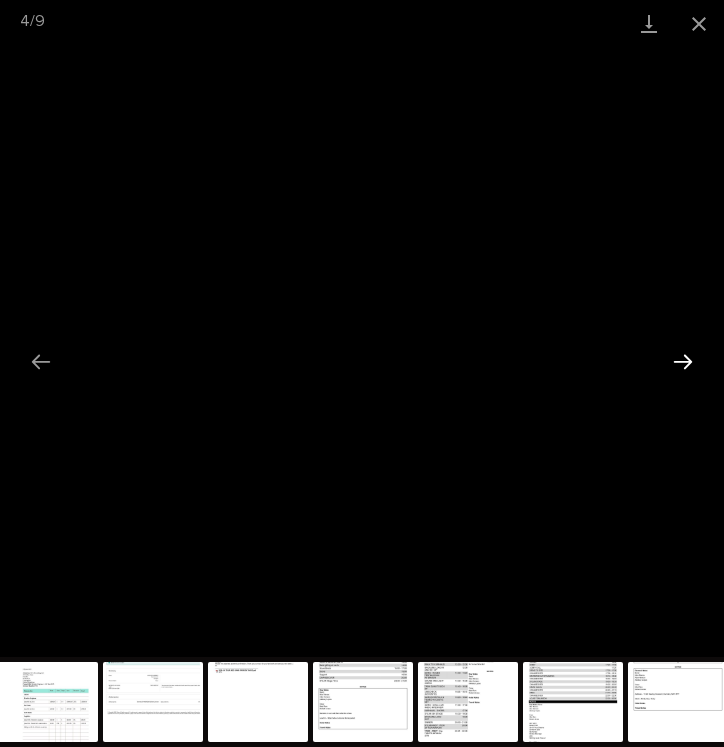 click at bounding box center [683, 361] 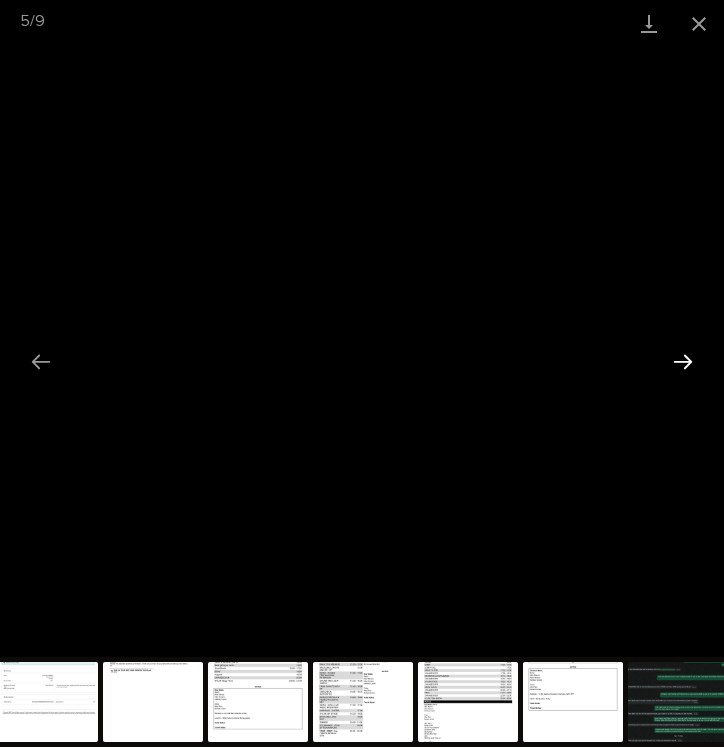 click at bounding box center [683, 361] 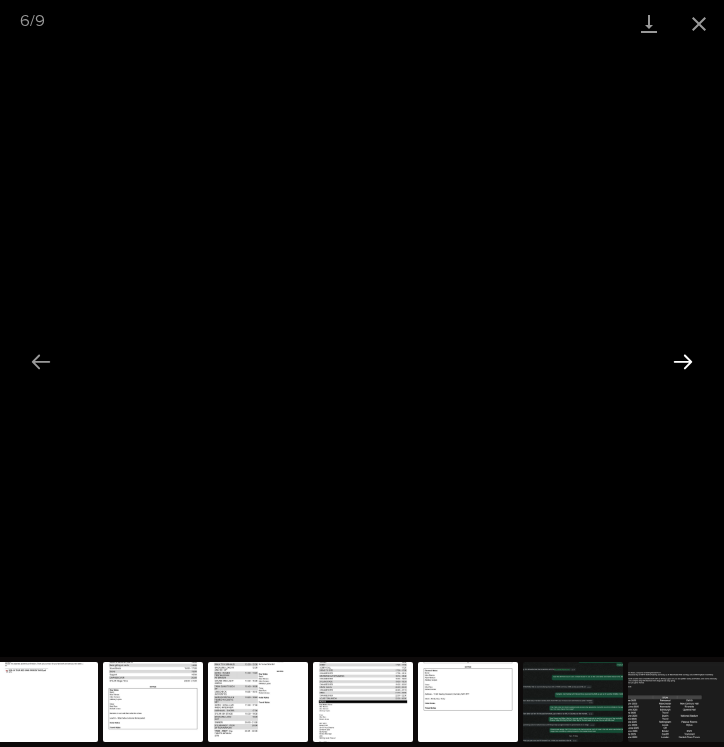 click at bounding box center [683, 361] 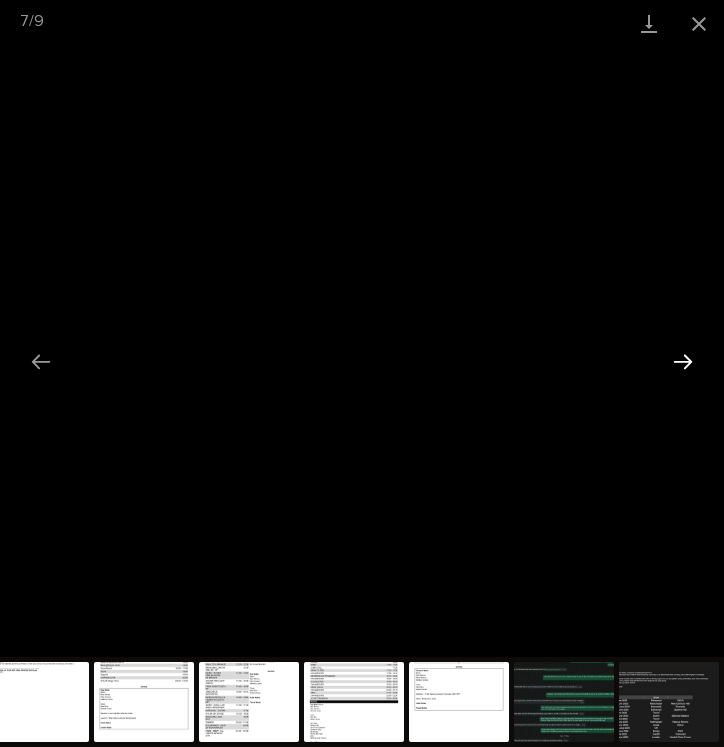 click at bounding box center [683, 361] 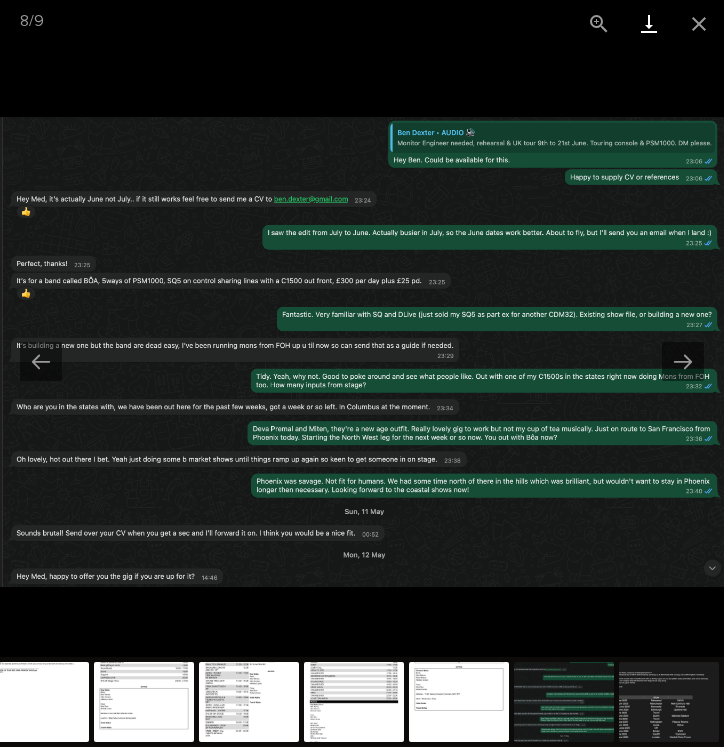 click at bounding box center [649, 23] 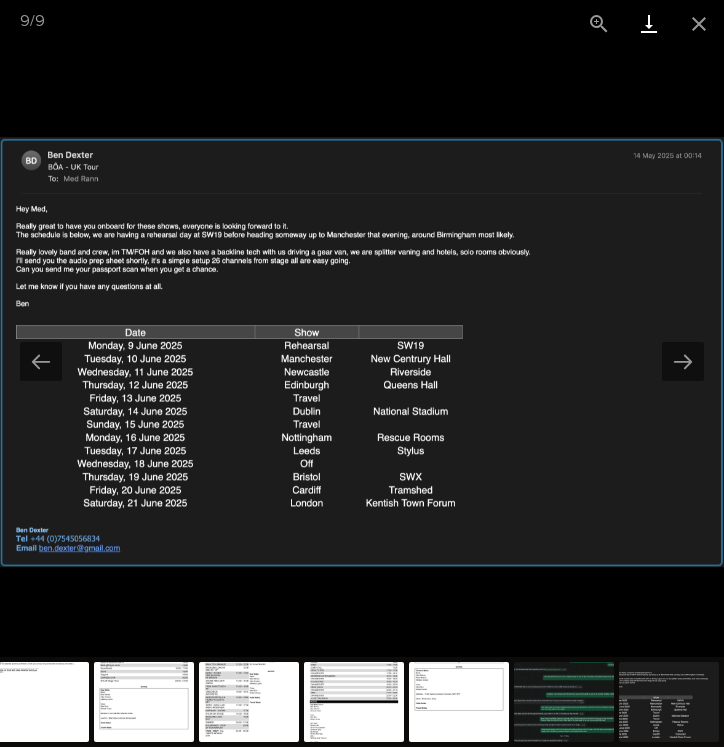 click at bounding box center [649, 23] 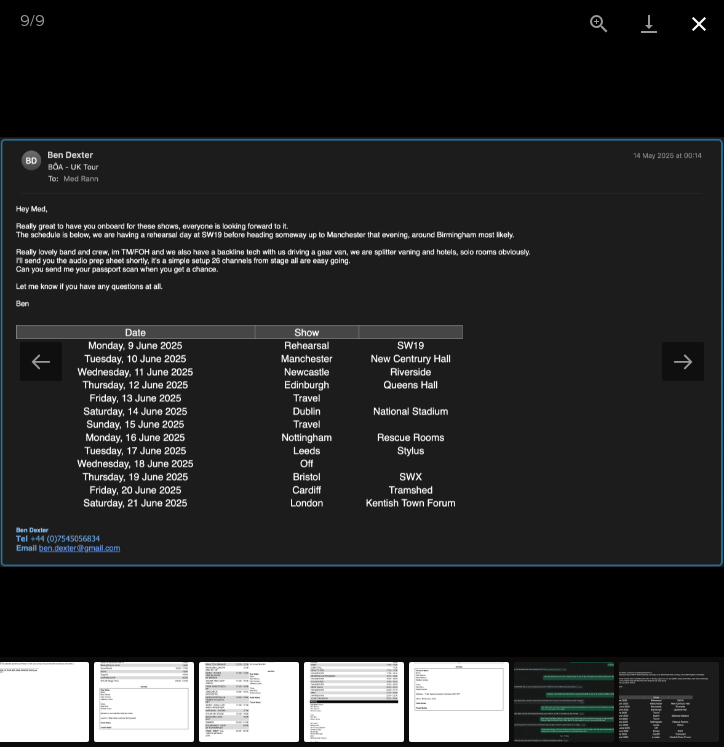 click at bounding box center (699, 23) 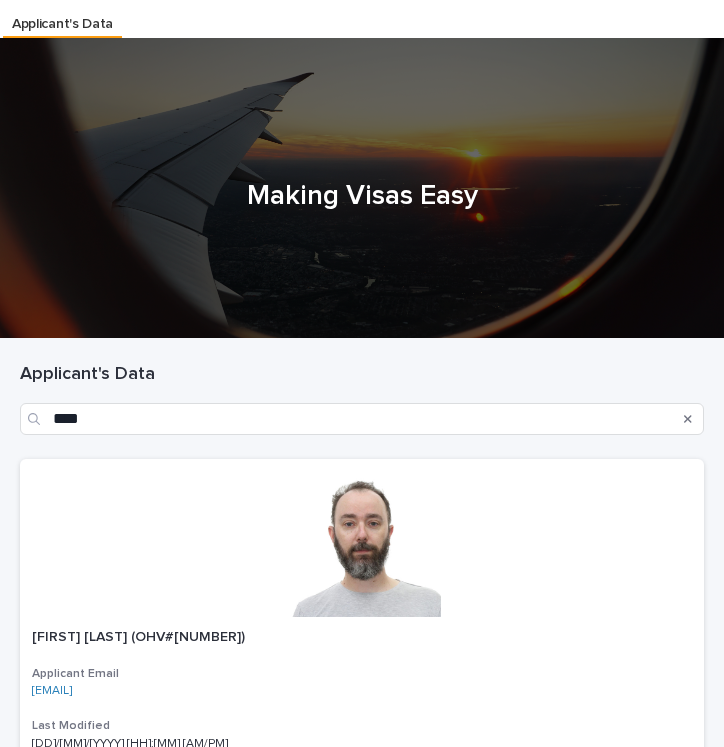 scroll, scrollTop: 40, scrollLeft: 0, axis: vertical 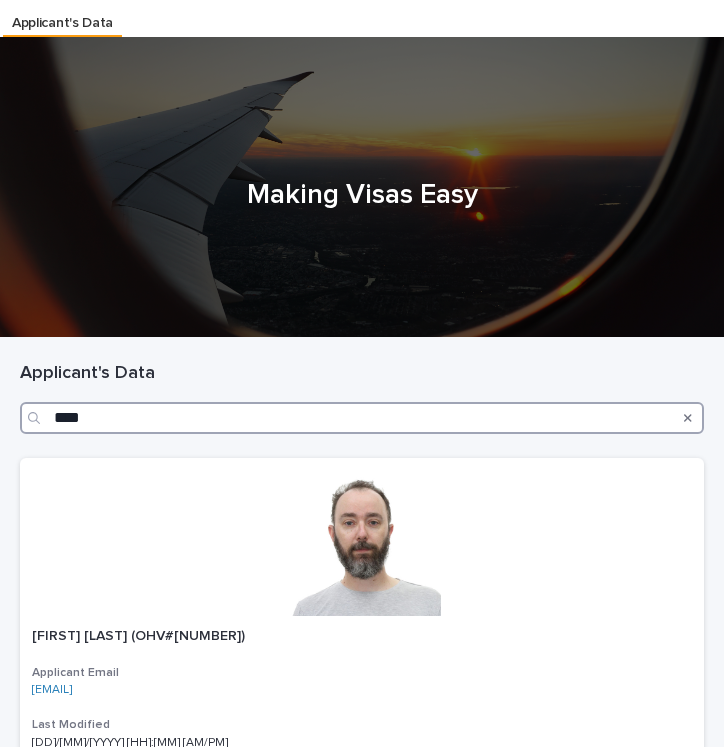 click on "****" at bounding box center [362, 418] 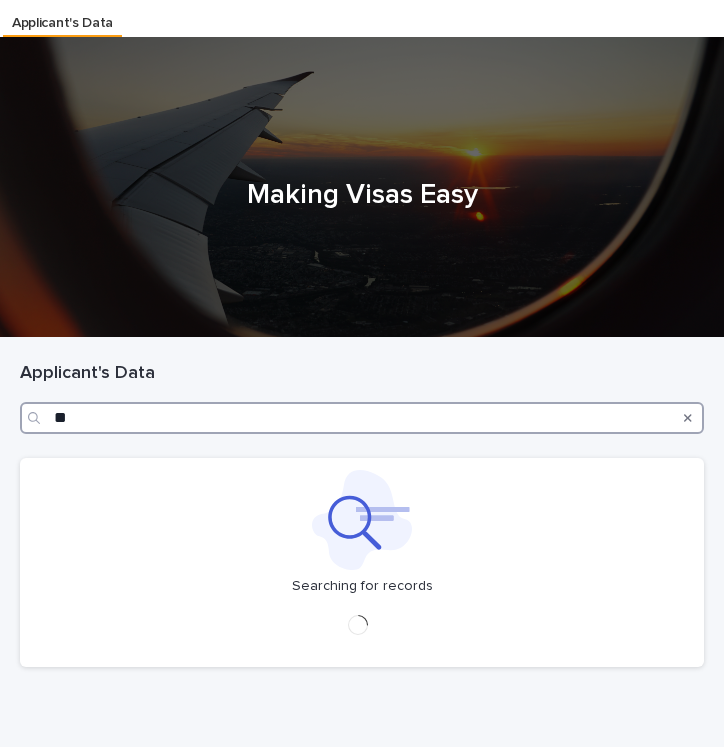 type on "*" 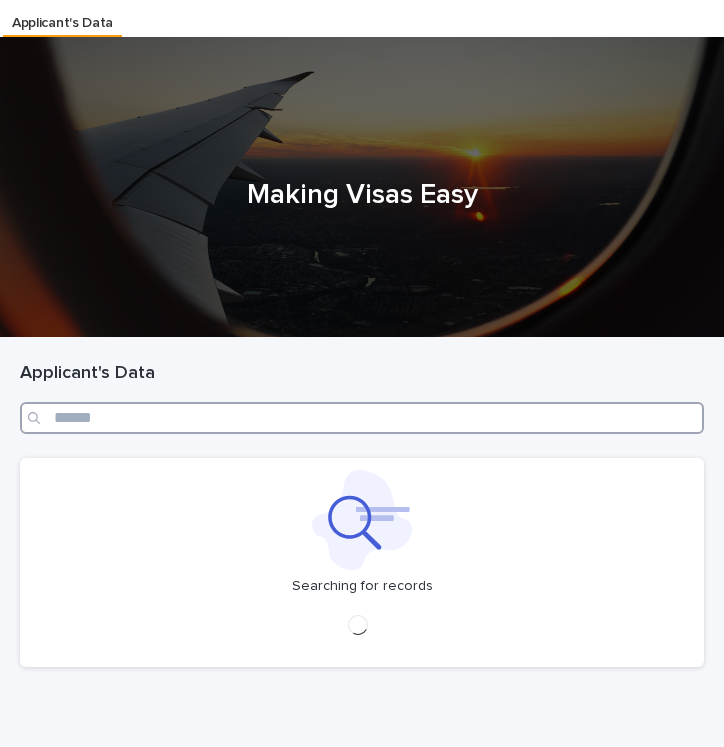 type on "*" 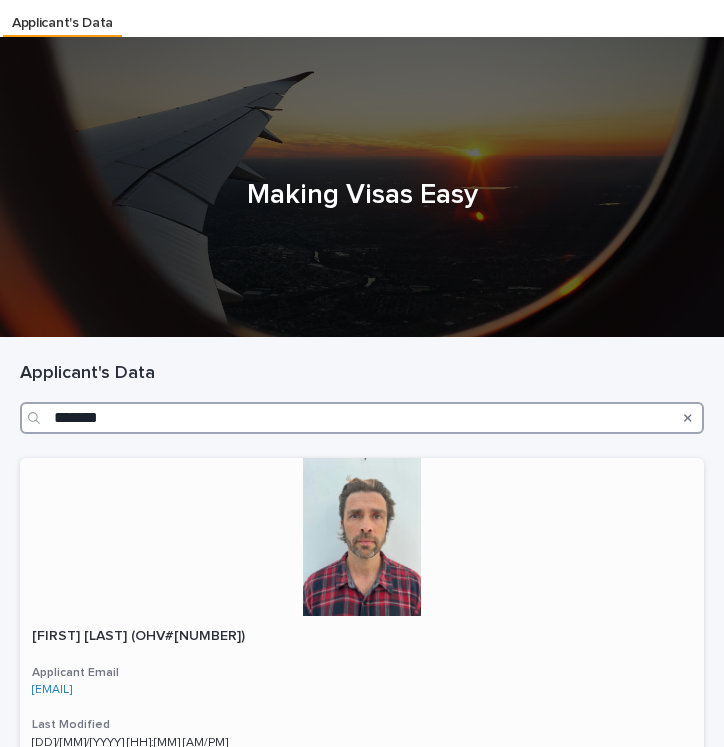 type on "*******" 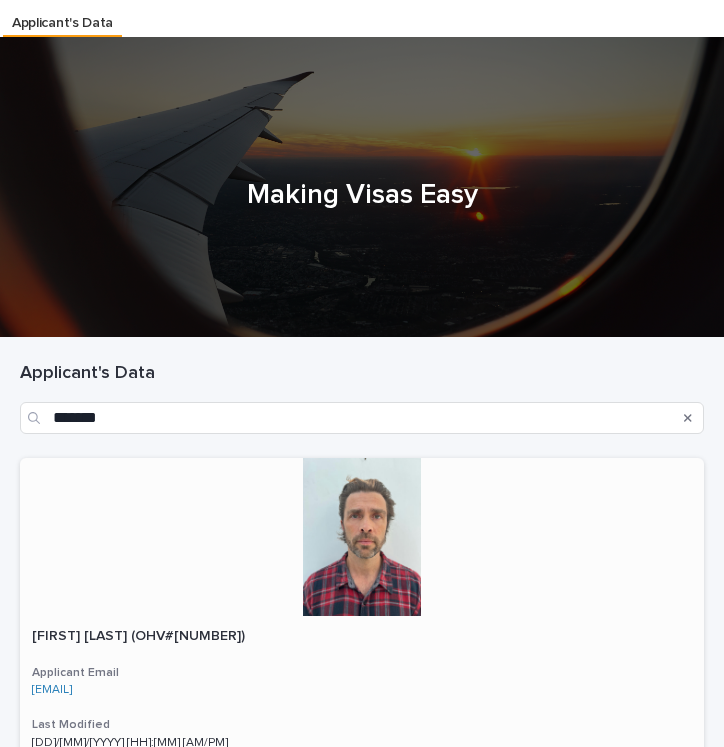 click at bounding box center [362, 537] 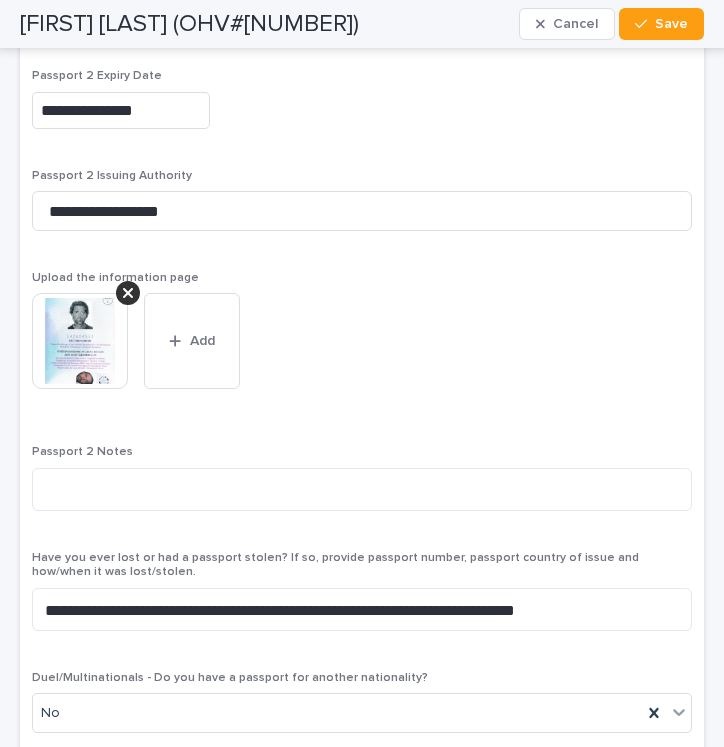 scroll, scrollTop: 3409, scrollLeft: 0, axis: vertical 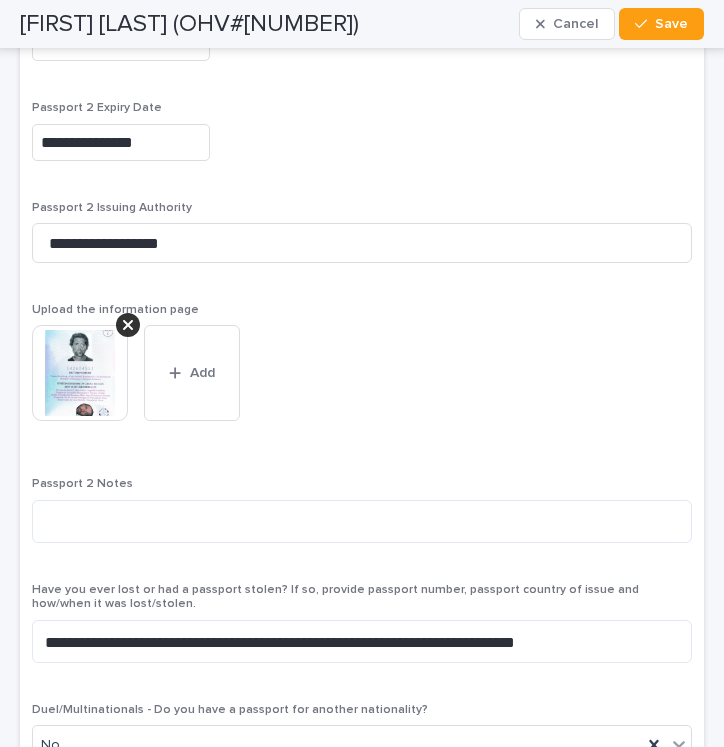 click at bounding box center [80, 373] 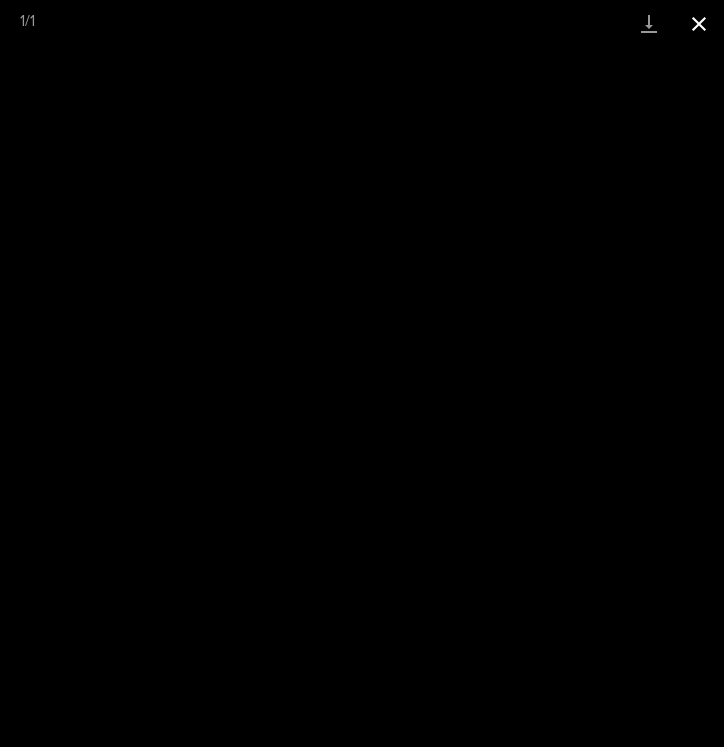 click at bounding box center (699, 23) 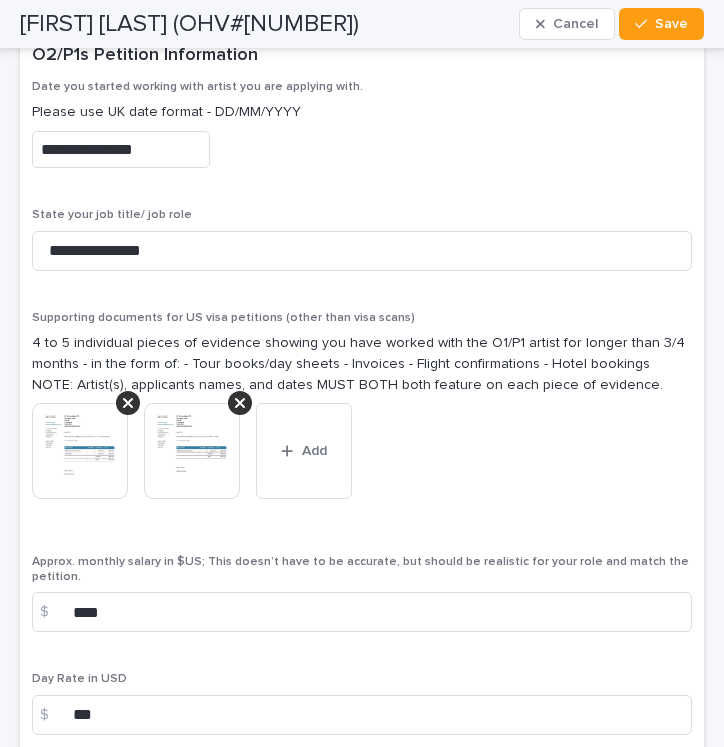scroll, scrollTop: 5573, scrollLeft: 0, axis: vertical 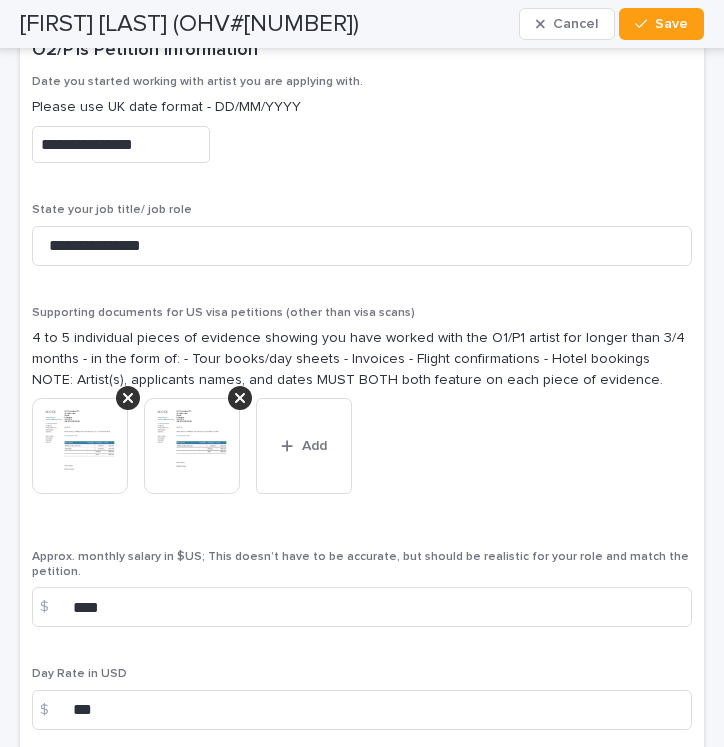 click at bounding box center [80, 446] 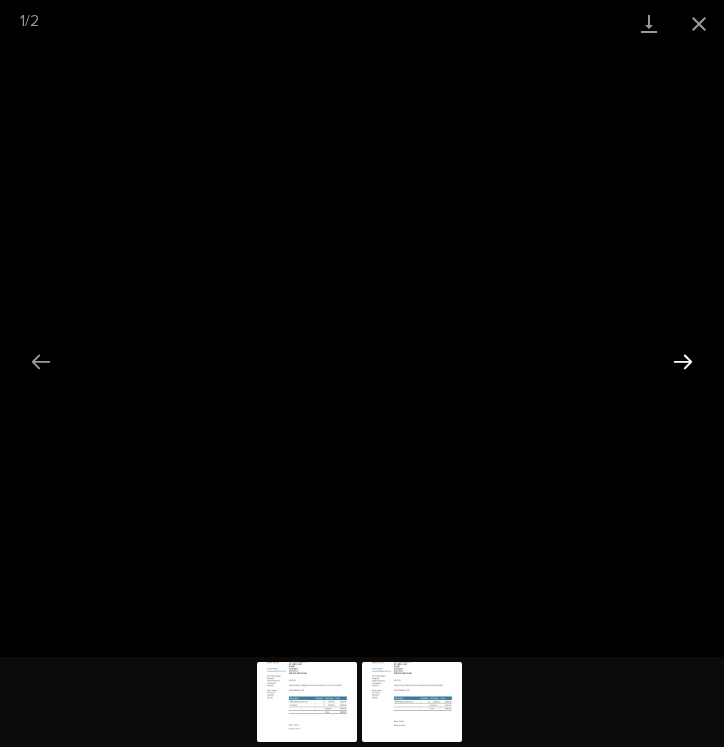 click at bounding box center (683, 361) 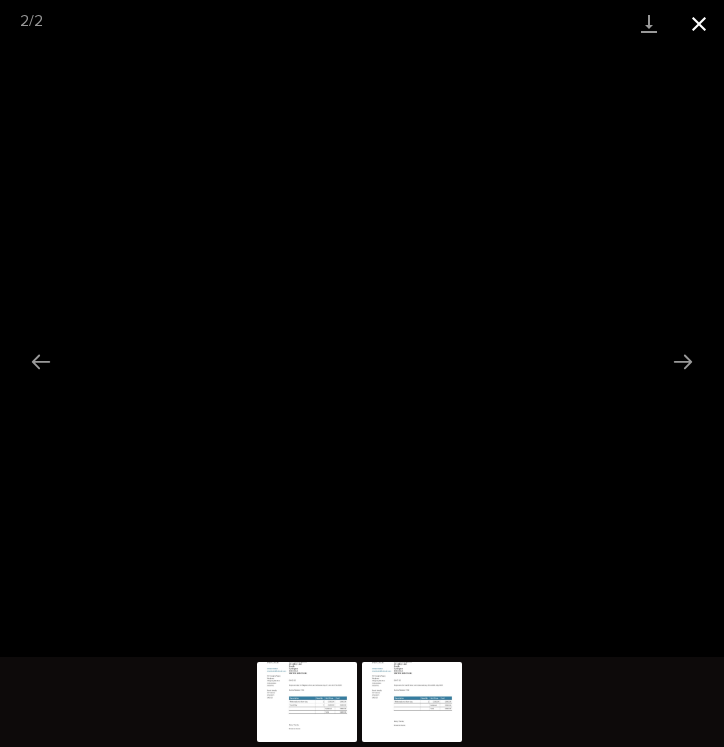 click at bounding box center [699, 23] 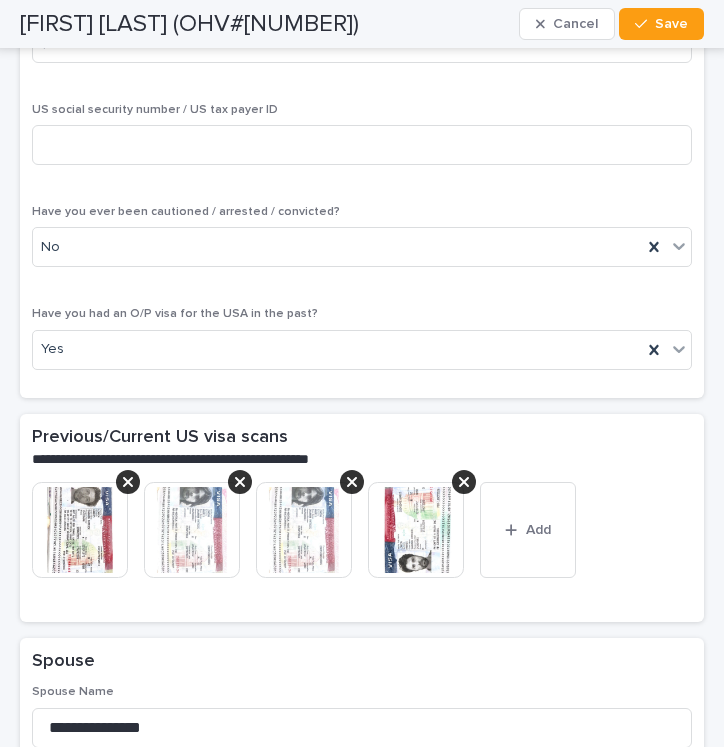 scroll, scrollTop: 6280, scrollLeft: 0, axis: vertical 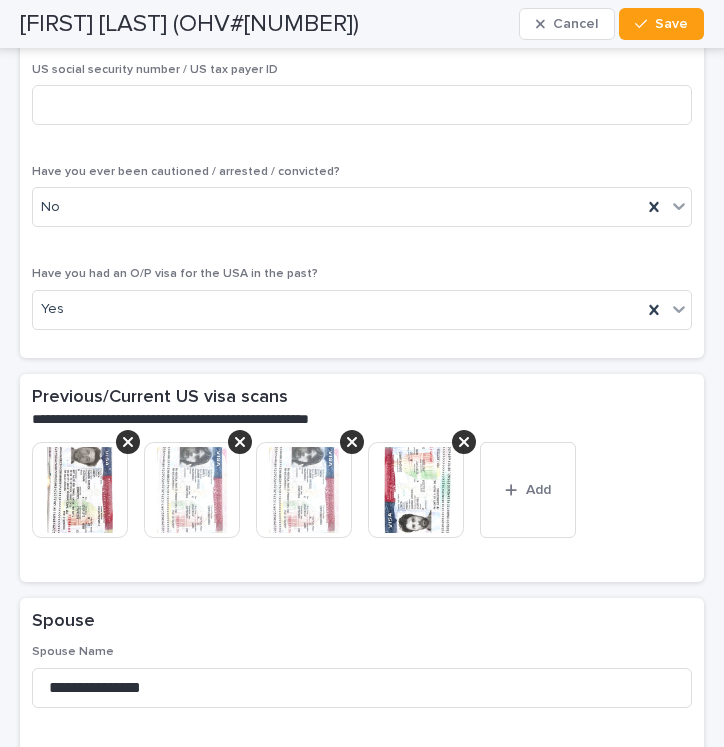 click at bounding box center (80, 490) 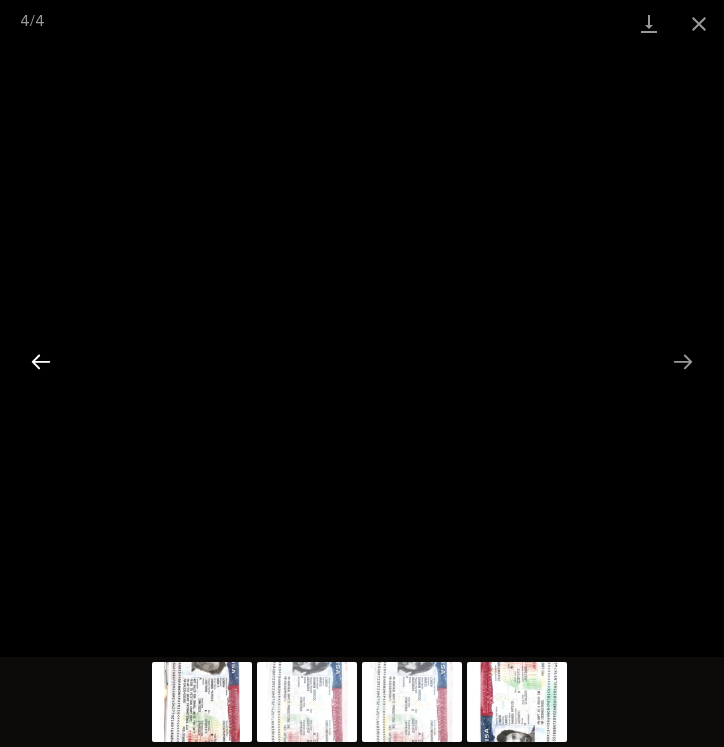click at bounding box center [41, 361] 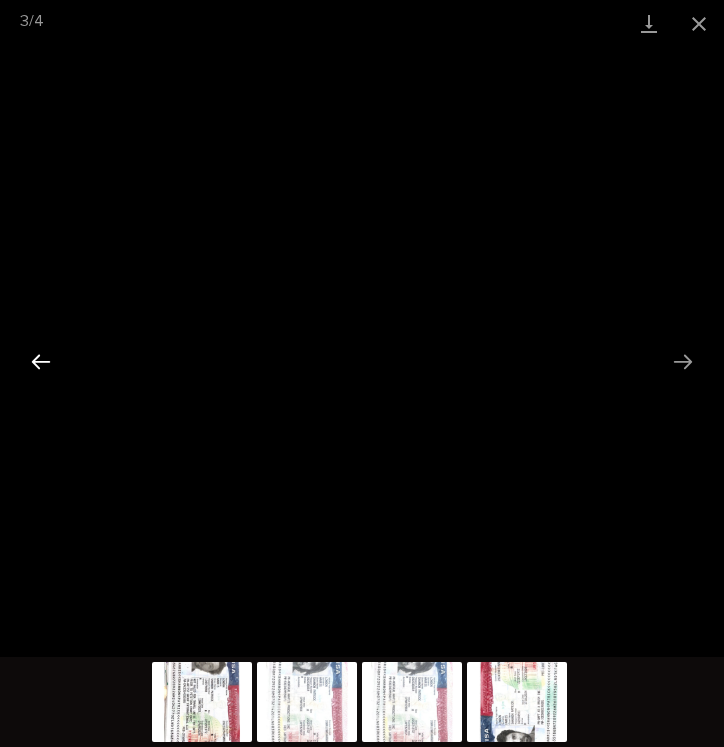 click at bounding box center (41, 361) 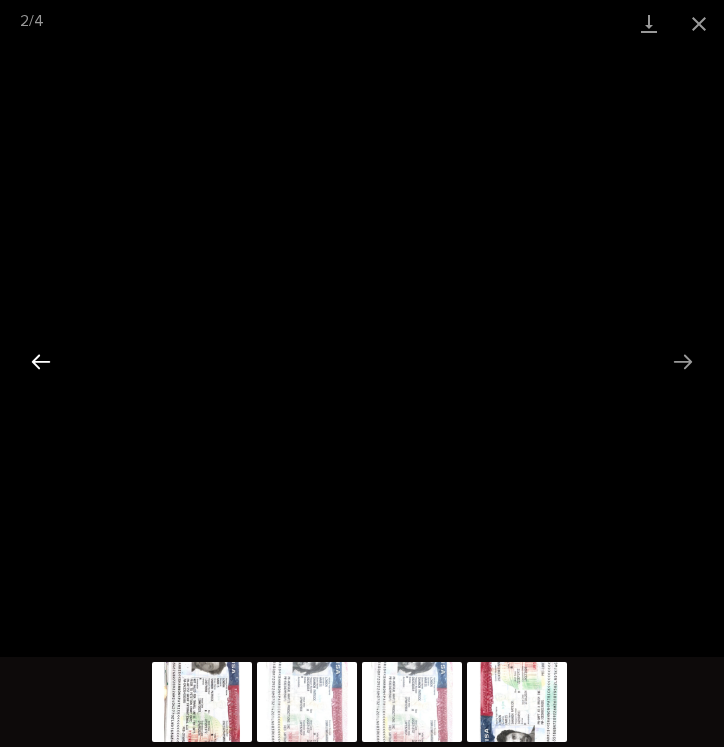 click at bounding box center [41, 361] 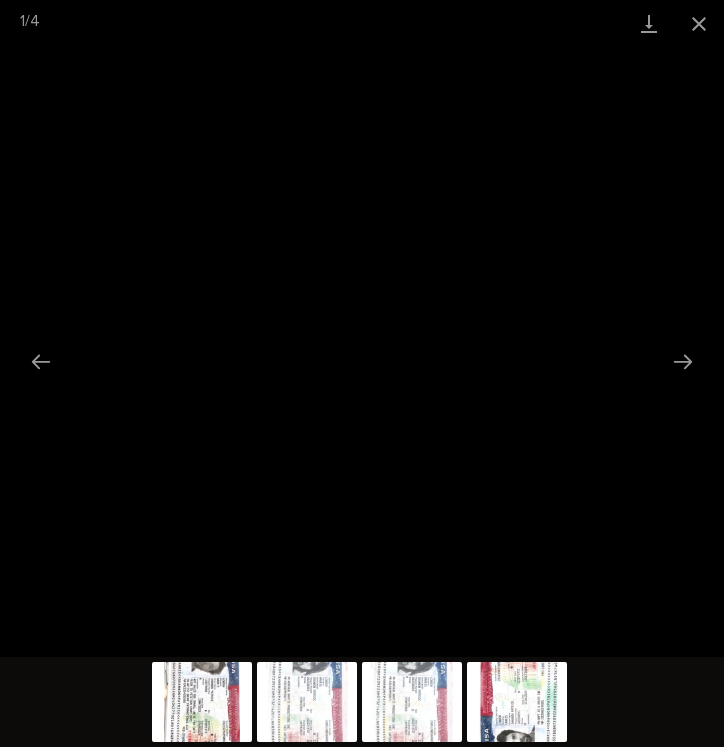 click at bounding box center [517, 702] 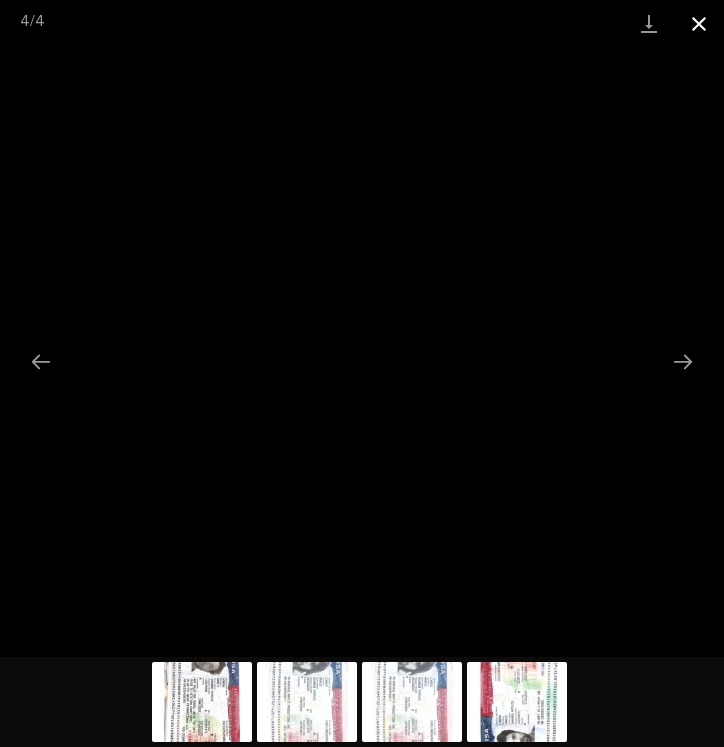 click at bounding box center (699, 23) 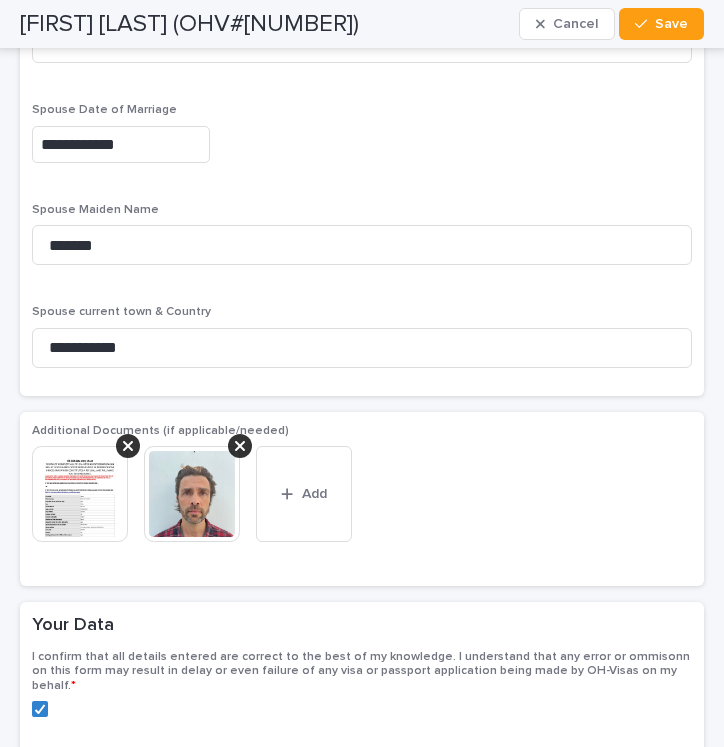 scroll, scrollTop: 7448, scrollLeft: 0, axis: vertical 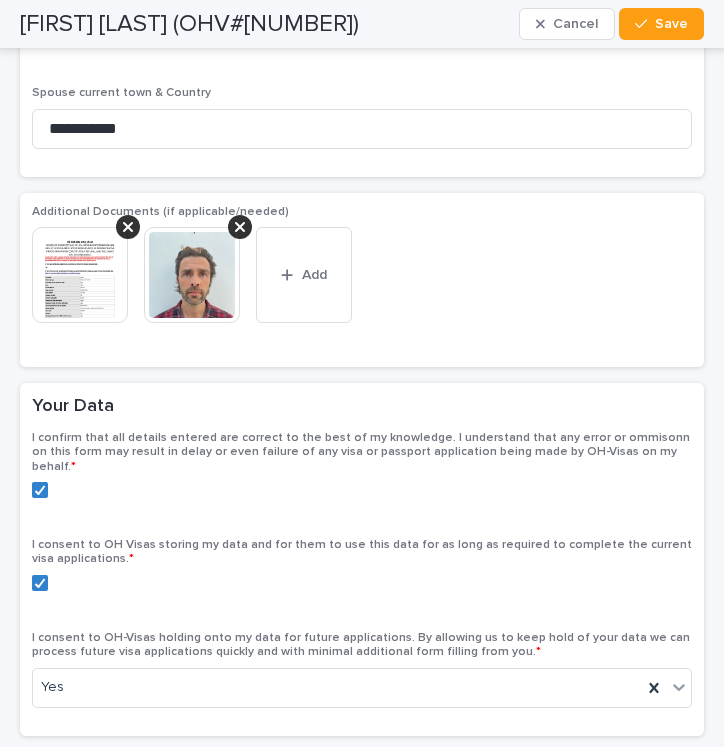 click at bounding box center (80, 275) 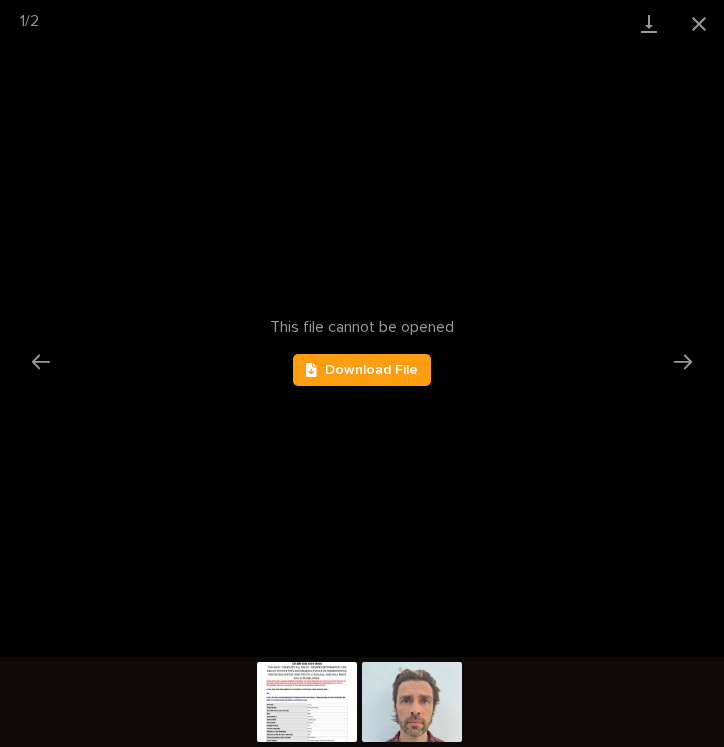 click at bounding box center (307, 702) 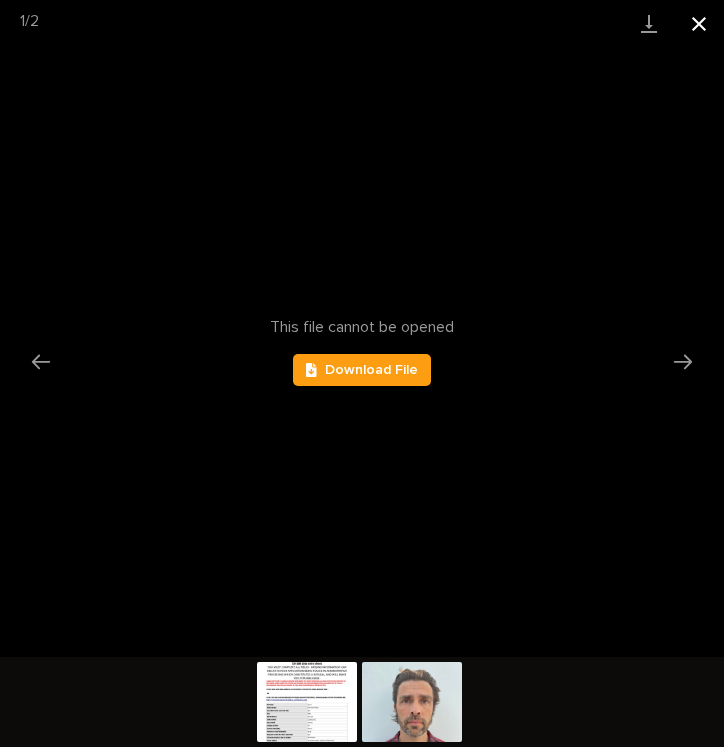 click at bounding box center [699, 23] 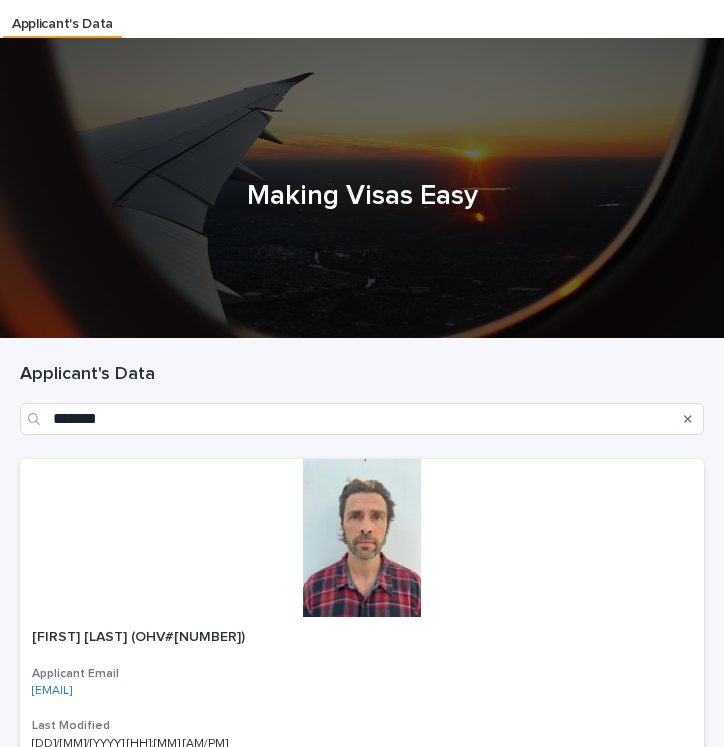 scroll, scrollTop: 40, scrollLeft: 0, axis: vertical 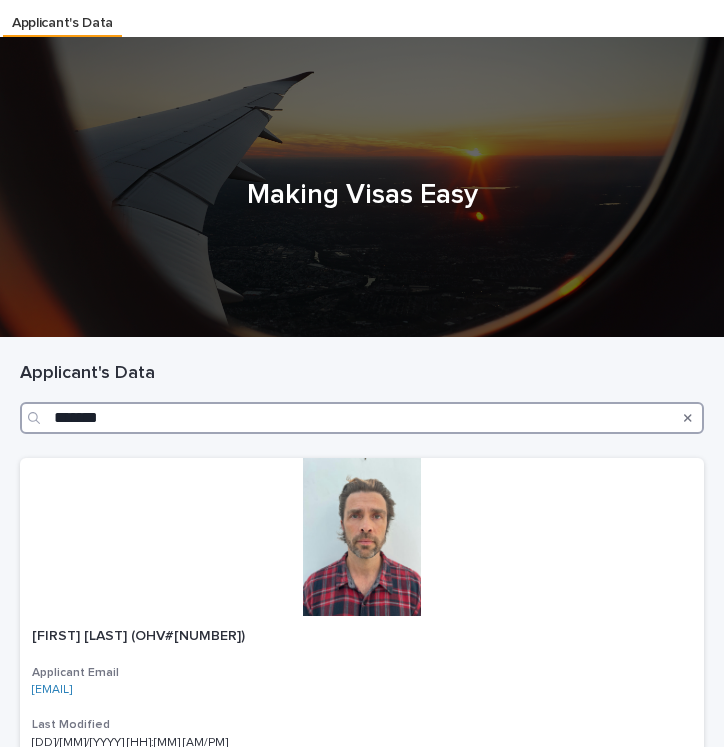 click on "*******" at bounding box center [362, 418] 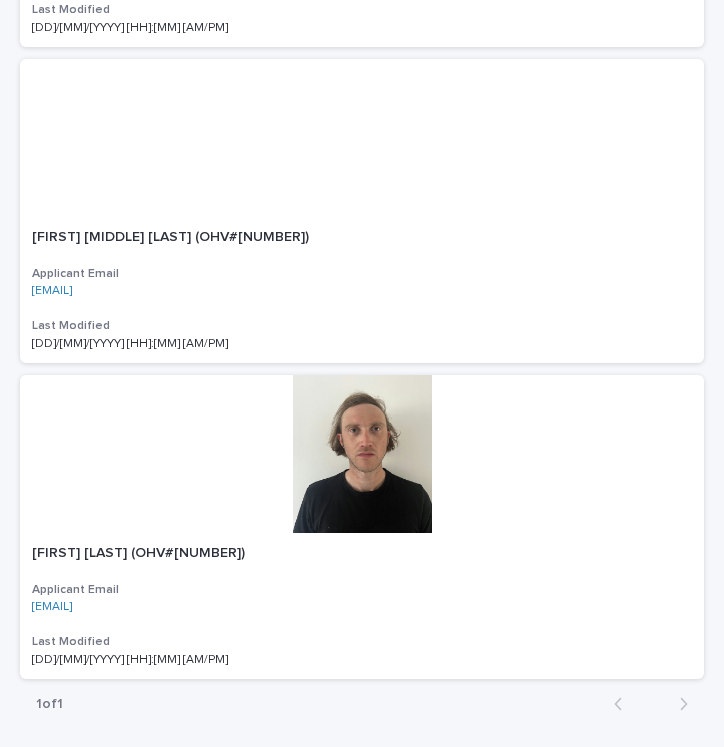 scroll, scrollTop: 2920, scrollLeft: 0, axis: vertical 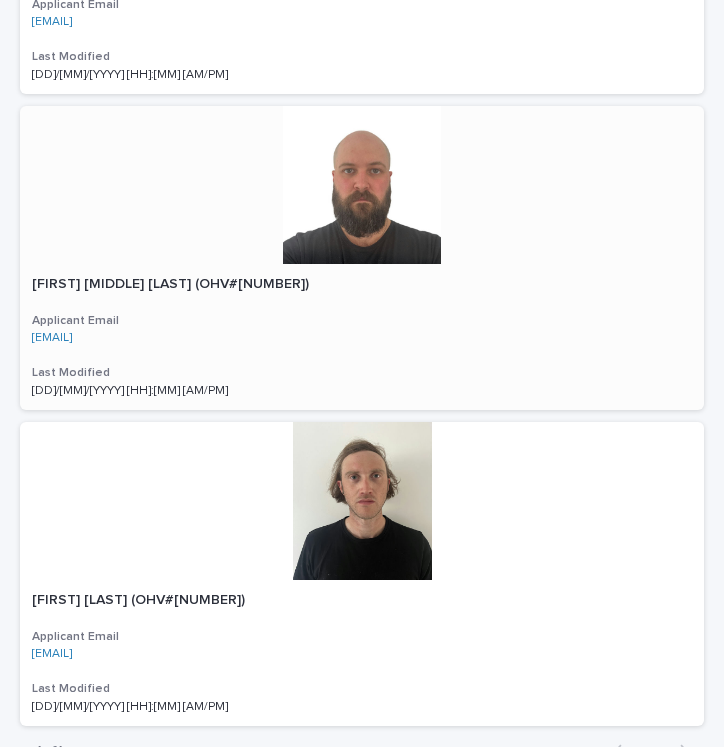 type on "*******" 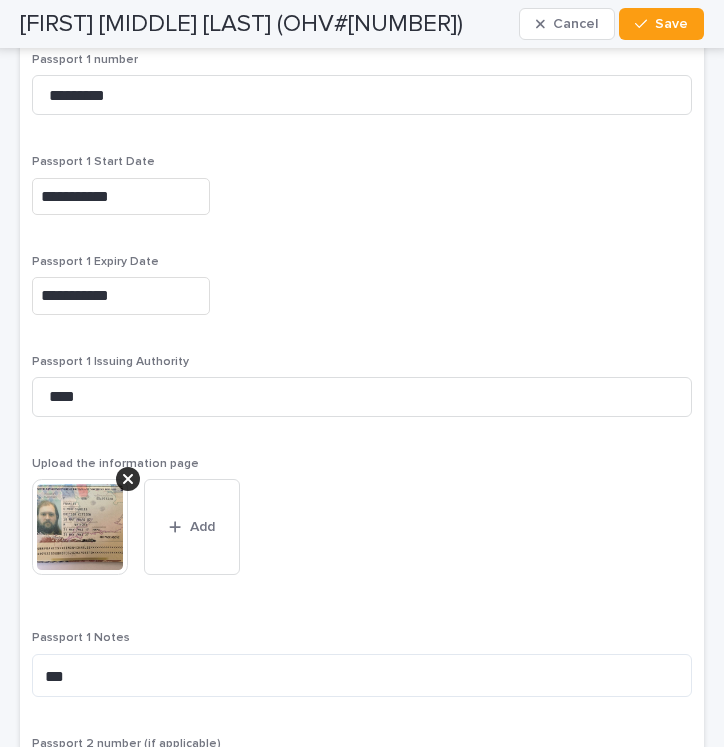 scroll, scrollTop: 2586, scrollLeft: 0, axis: vertical 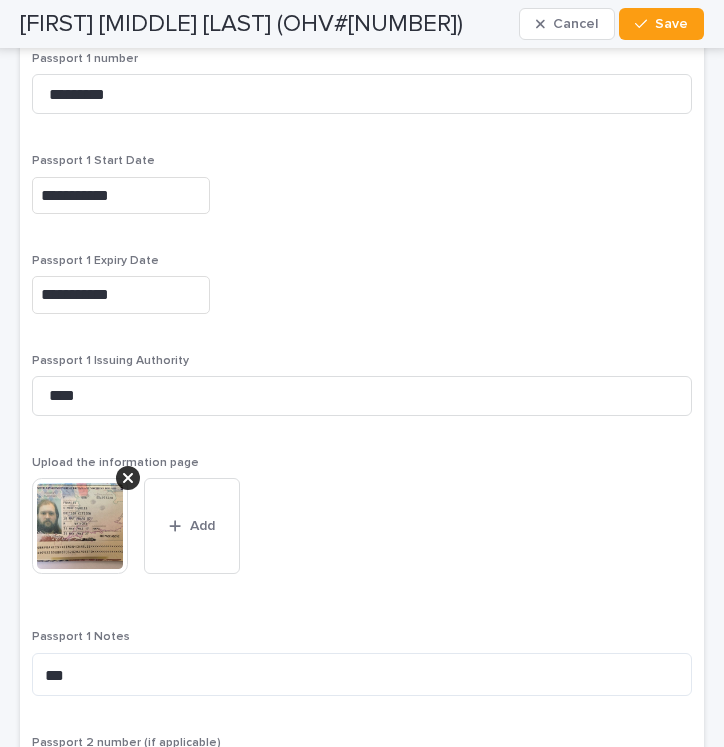 click at bounding box center (80, 526) 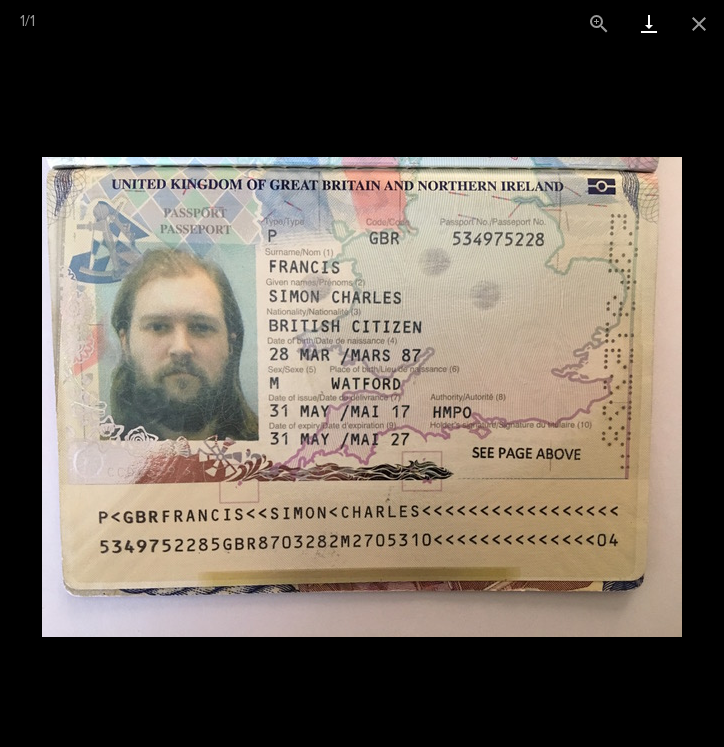 click at bounding box center (649, 23) 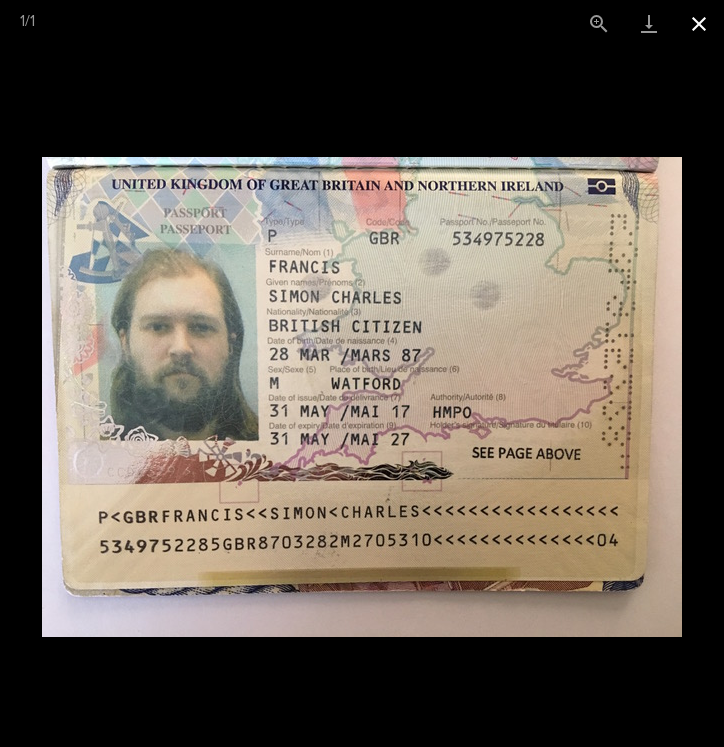click at bounding box center [699, 23] 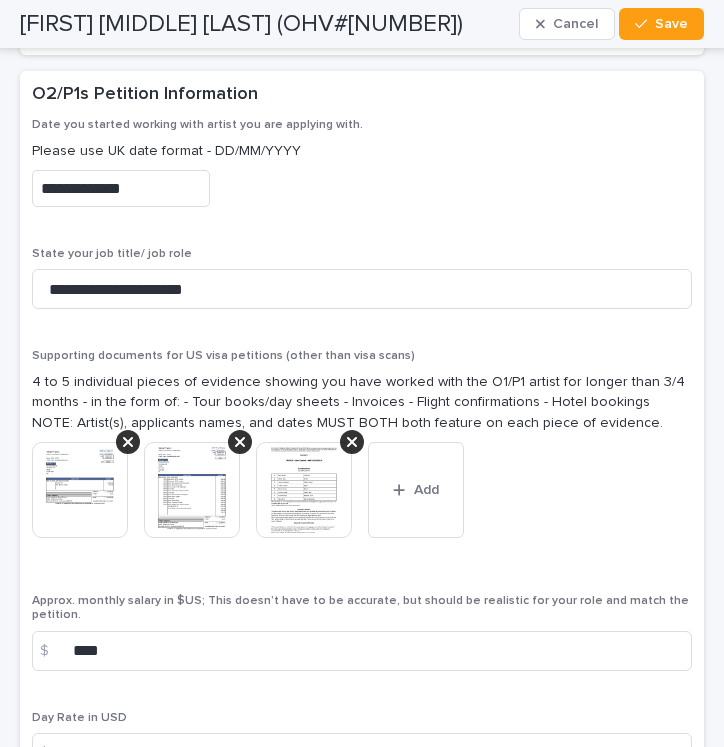 scroll, scrollTop: 5474, scrollLeft: 0, axis: vertical 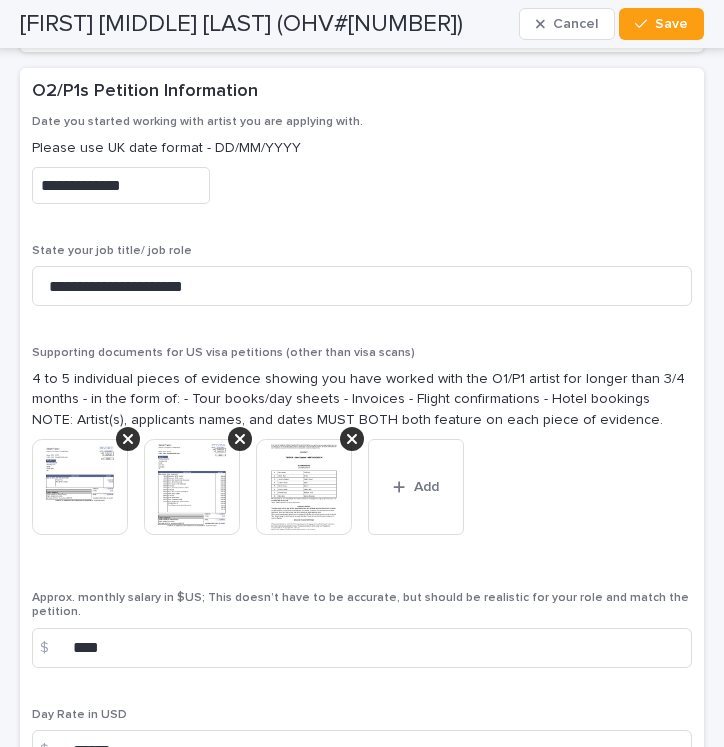 click at bounding box center (80, 487) 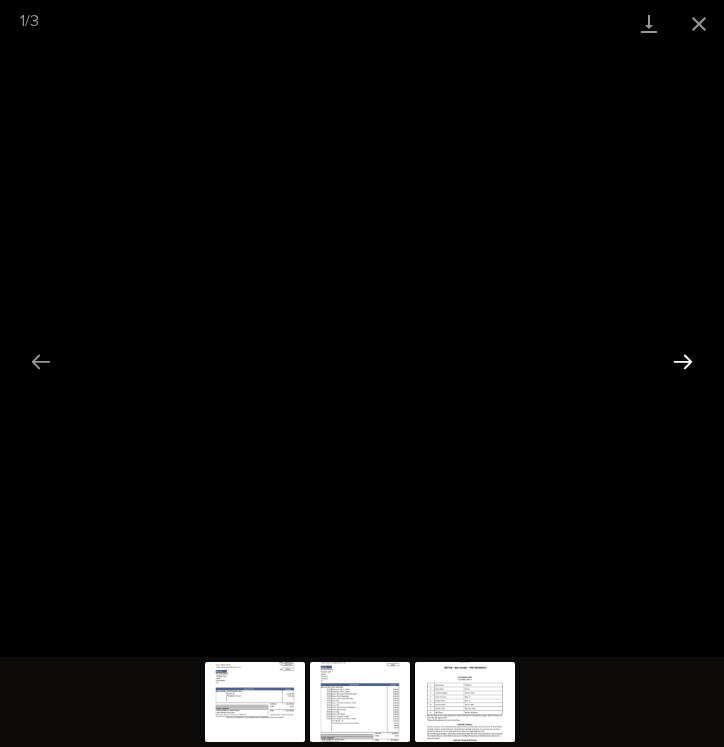 click at bounding box center [683, 361] 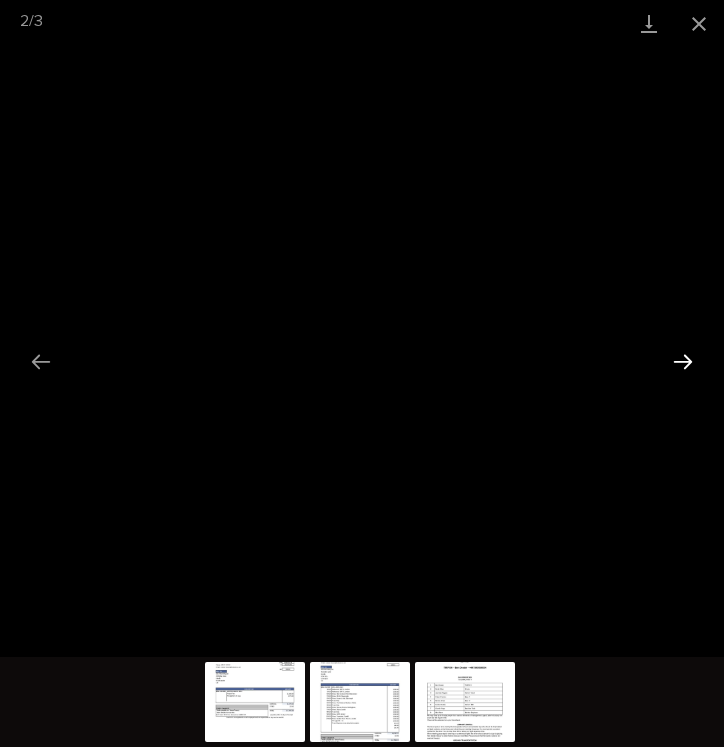 click at bounding box center [683, 361] 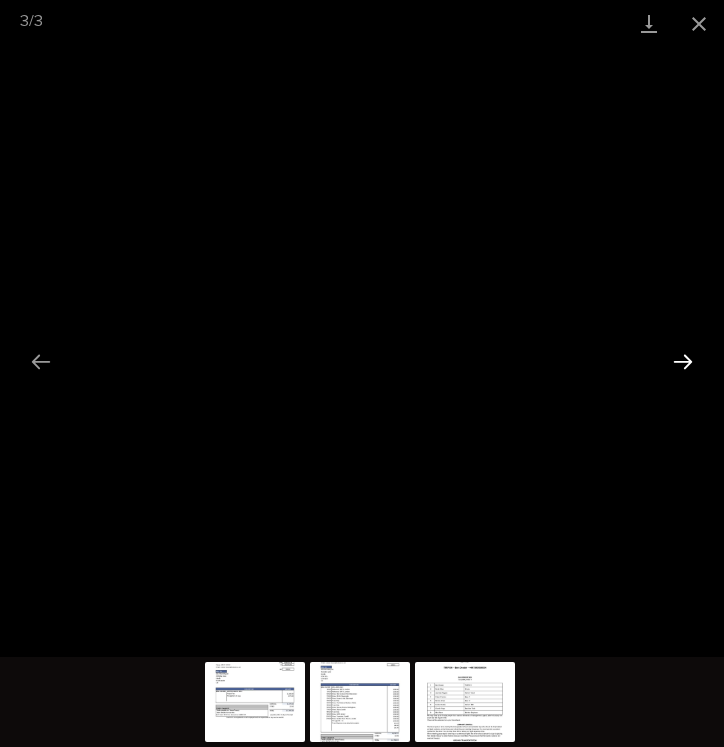 click at bounding box center (683, 361) 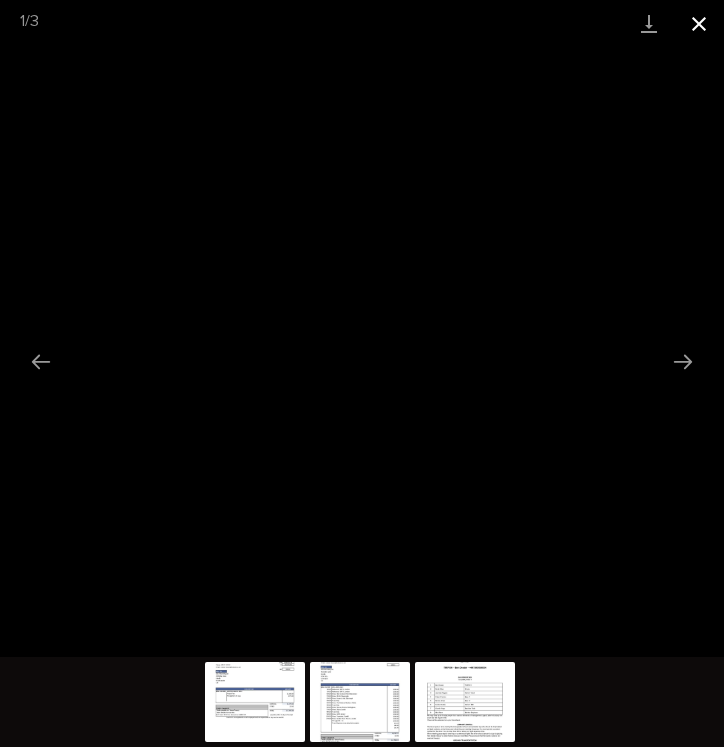 click at bounding box center [699, 23] 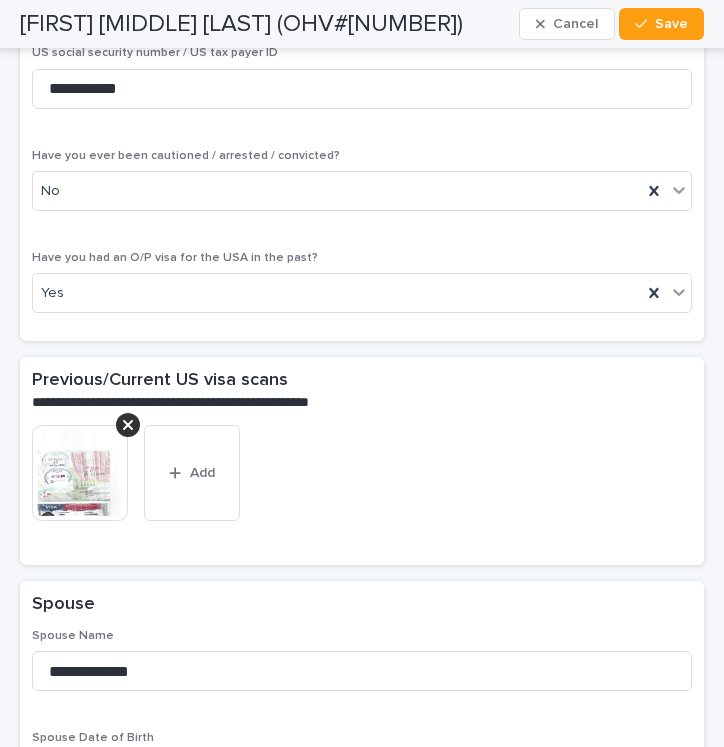 scroll, scrollTop: 6316, scrollLeft: 0, axis: vertical 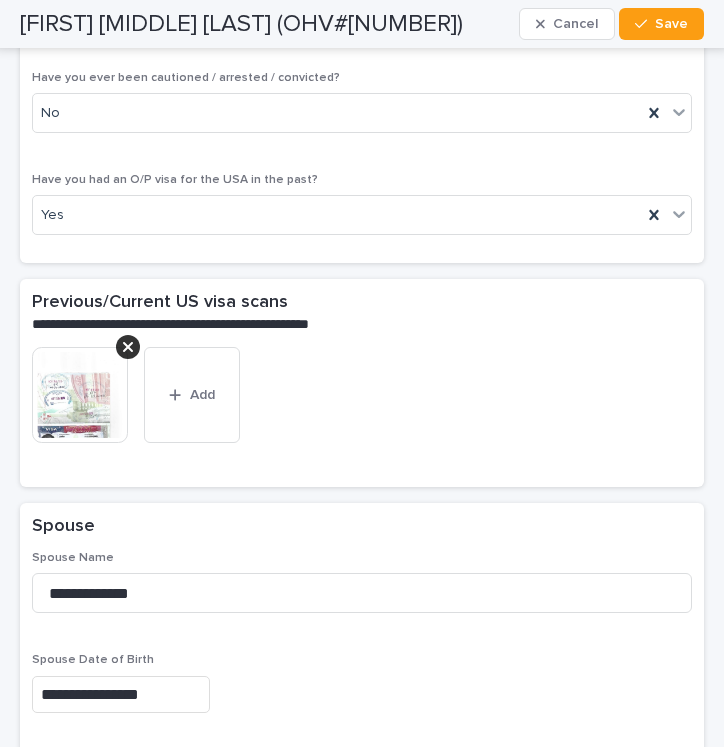 click at bounding box center [80, 395] 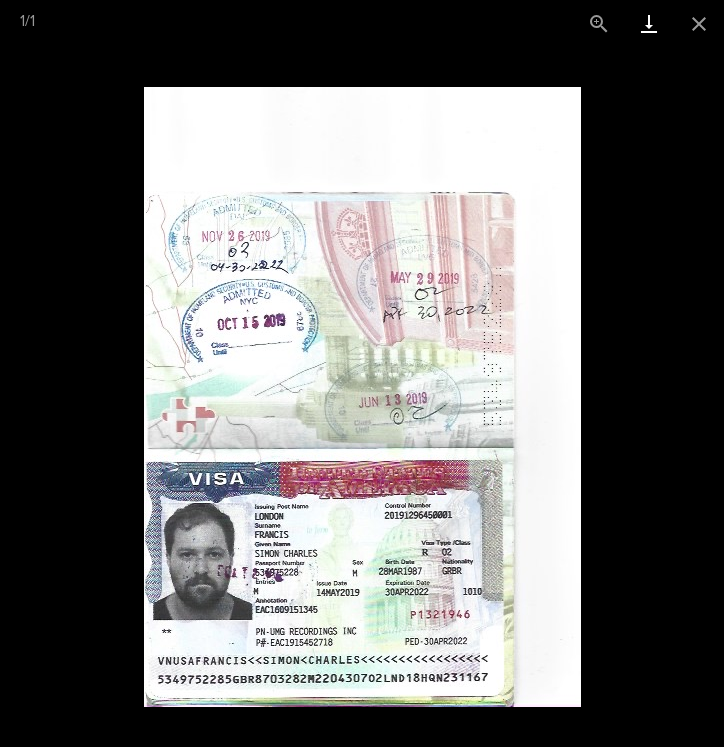 click at bounding box center [649, 23] 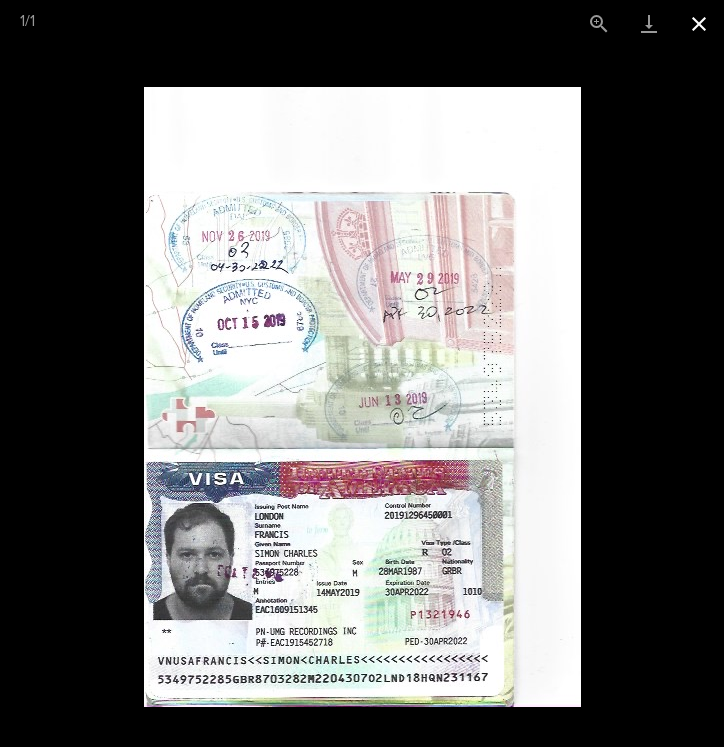 click at bounding box center (699, 23) 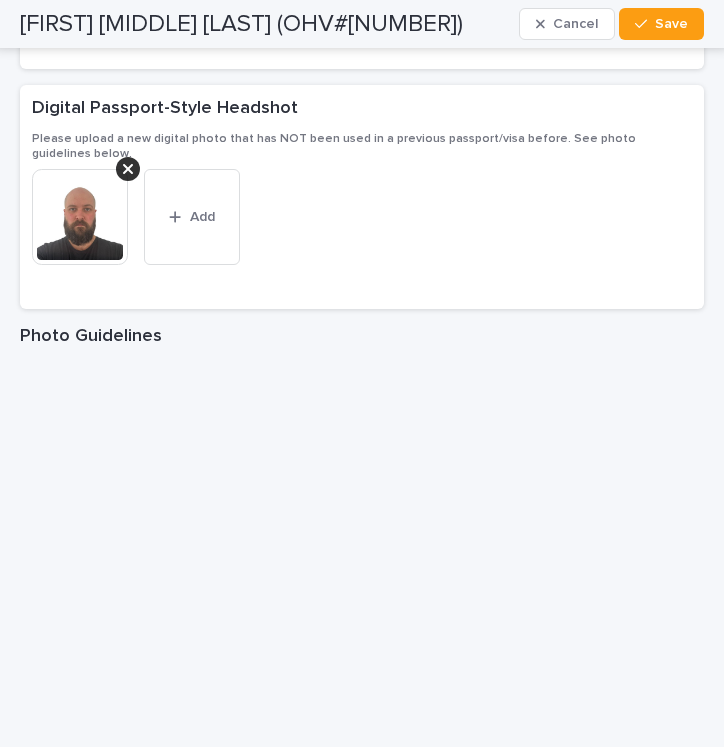 scroll, scrollTop: 4086, scrollLeft: 0, axis: vertical 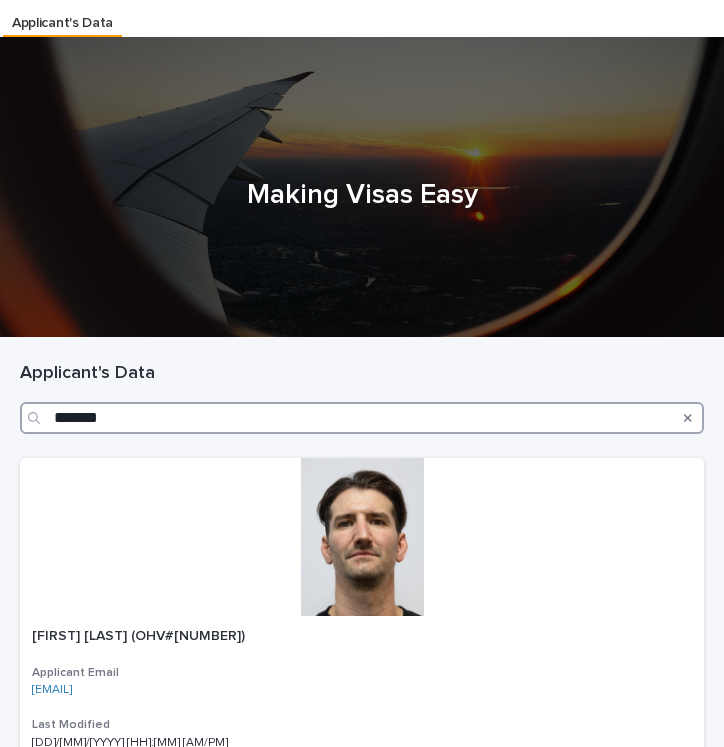 click on "*******" at bounding box center [362, 418] 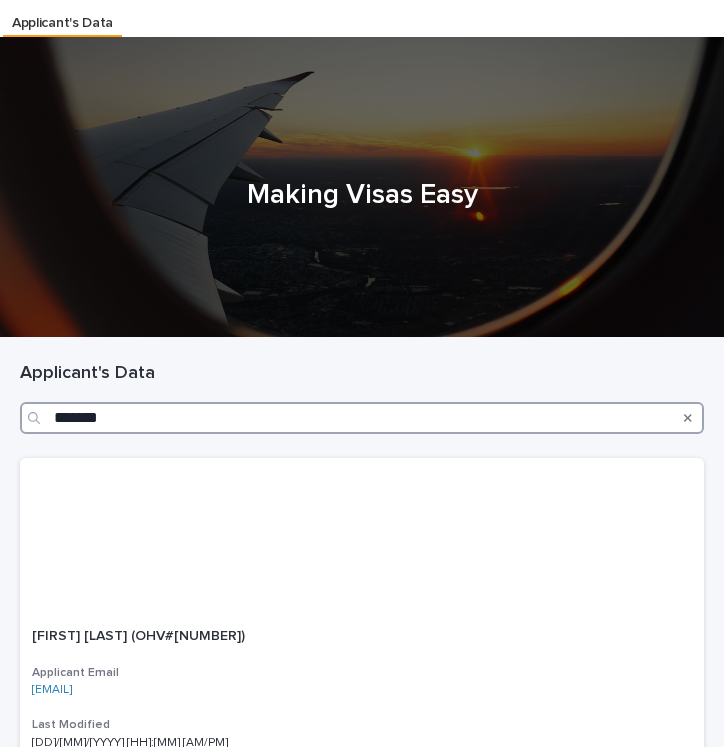 type on "*******" 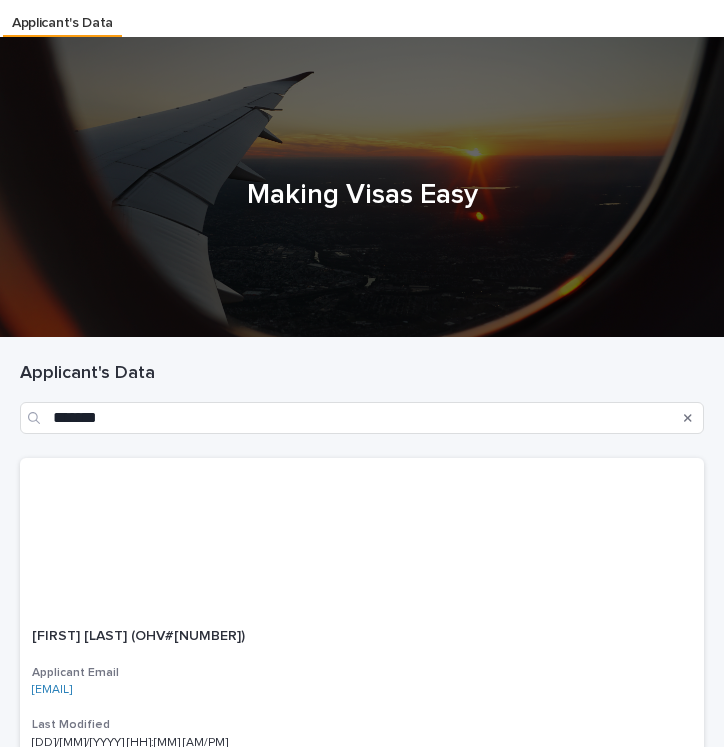click at bounding box center [362, 537] 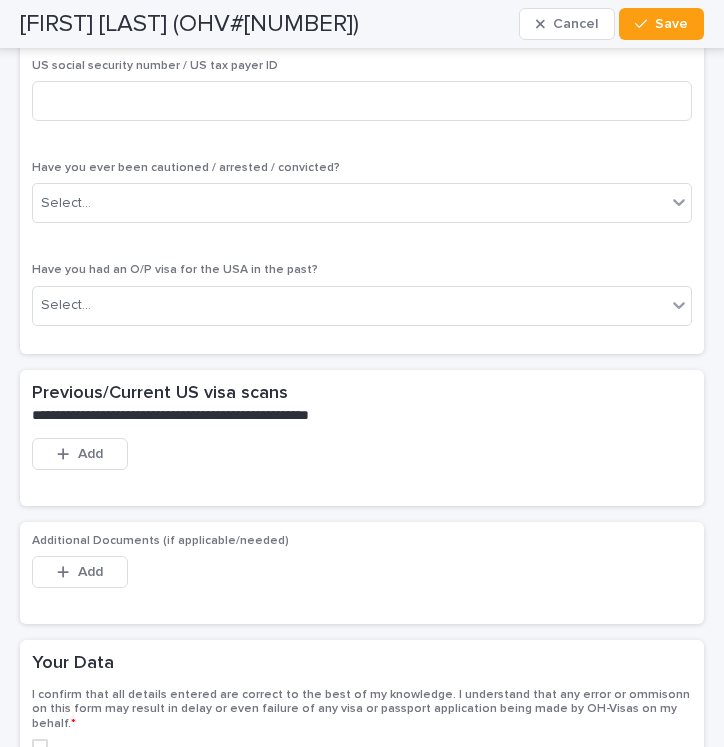 scroll, scrollTop: 6357, scrollLeft: 0, axis: vertical 